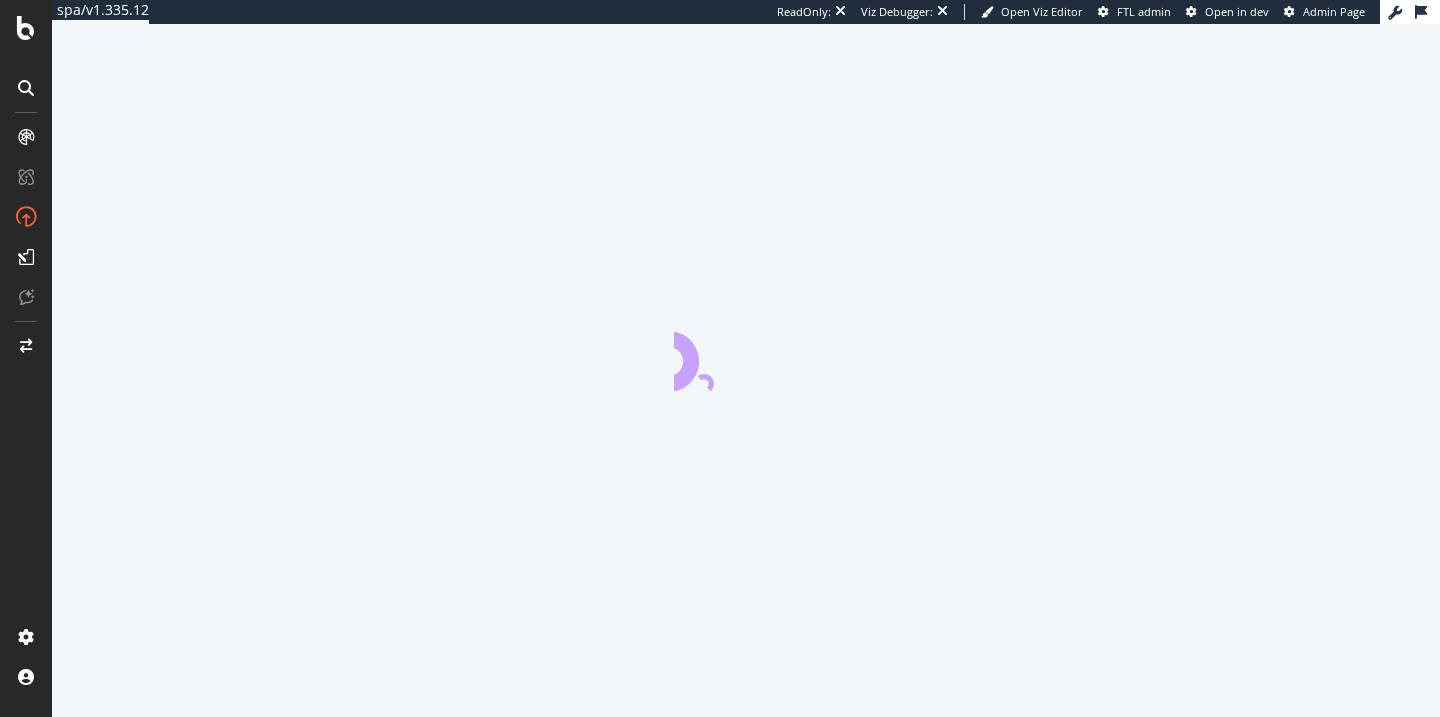 scroll, scrollTop: 0, scrollLeft: 0, axis: both 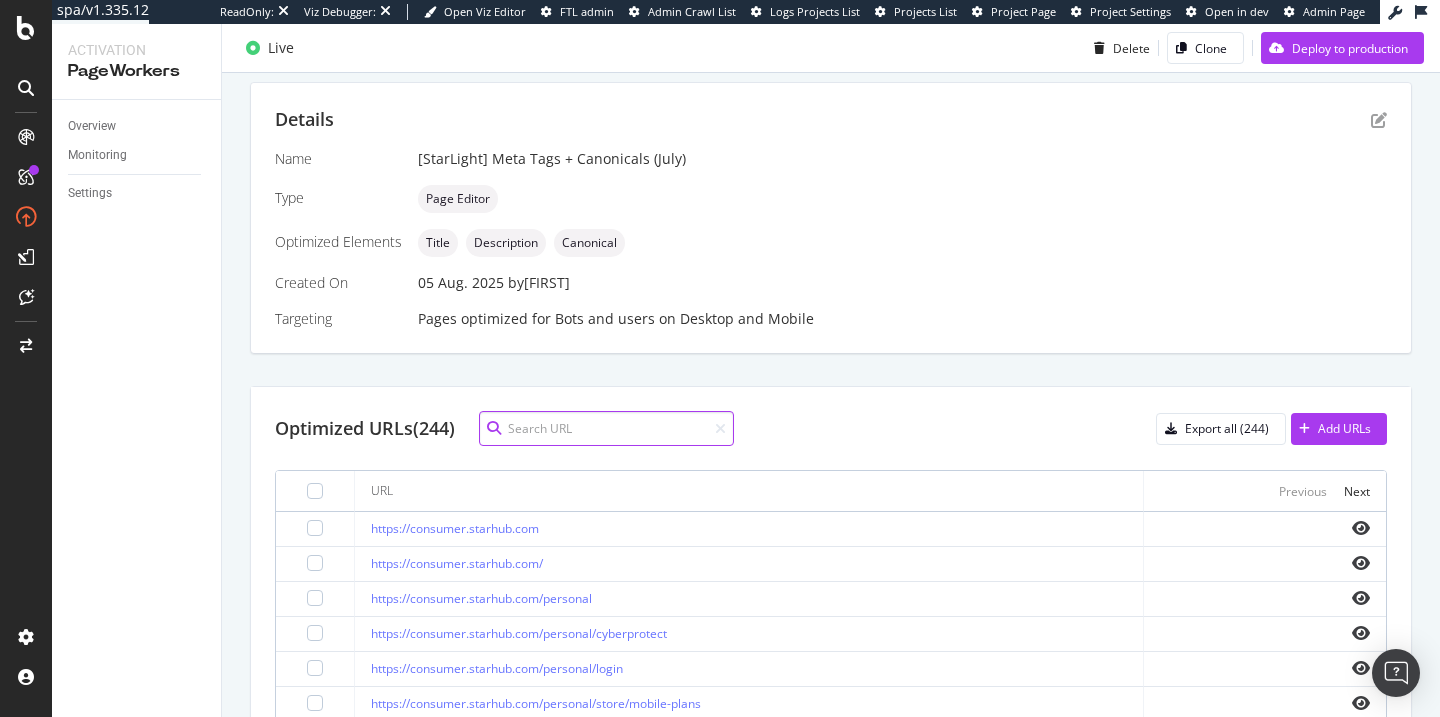 click at bounding box center (606, 428) 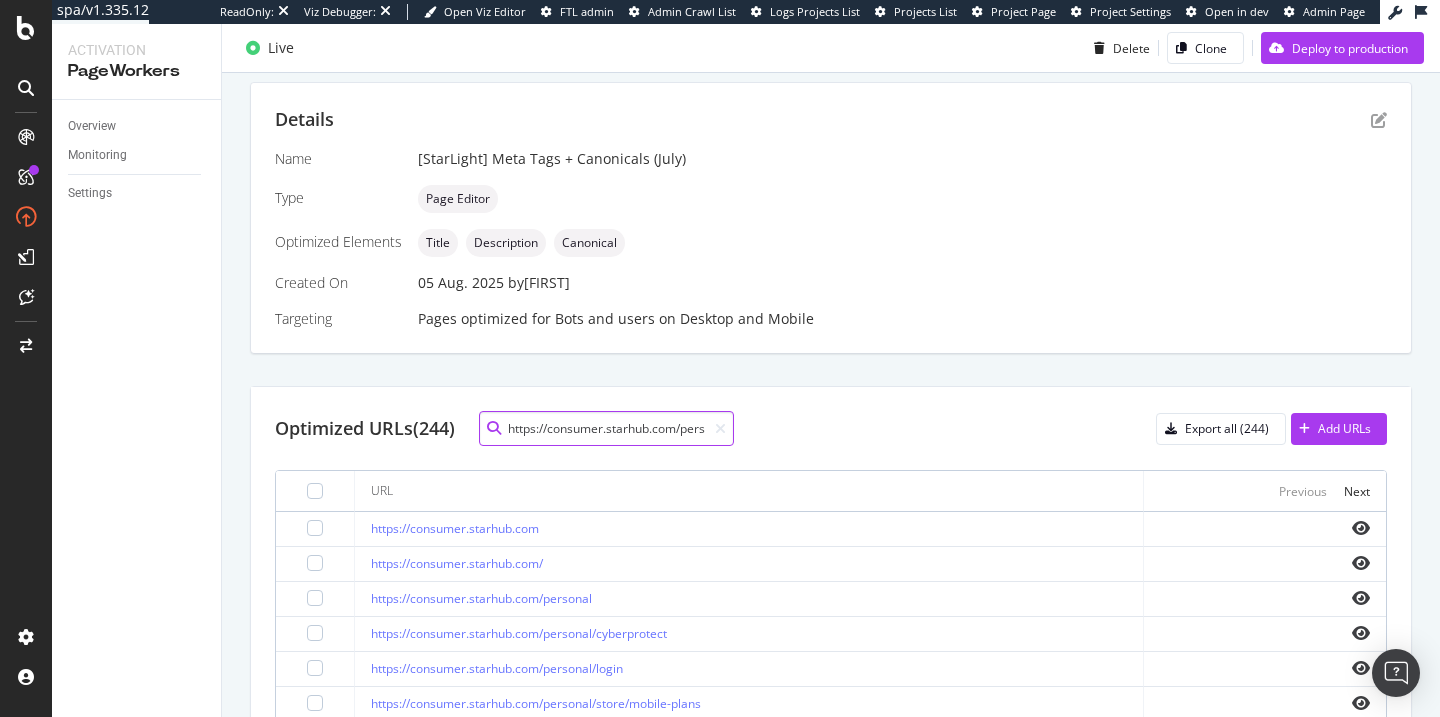scroll, scrollTop: 0, scrollLeft: 297, axis: horizontal 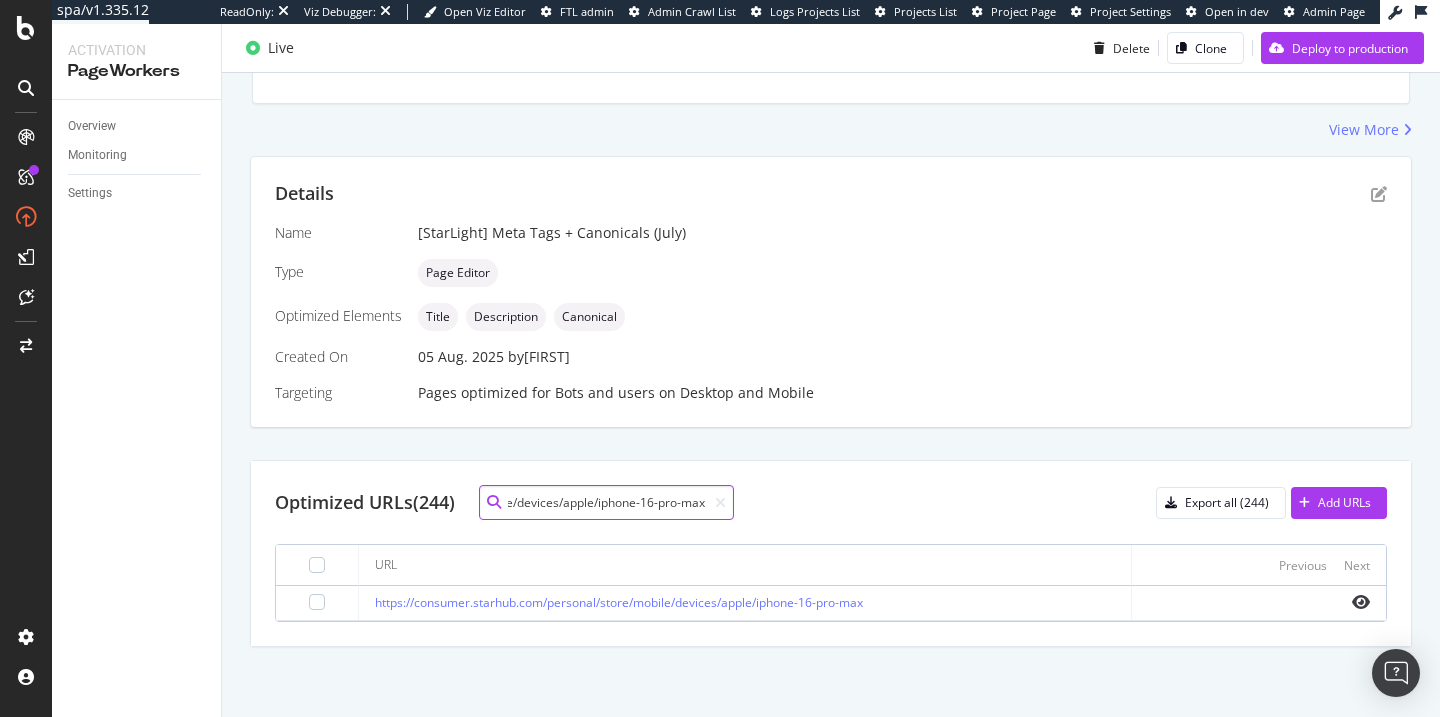 type on "https://consumer.starhub.com/personal/store/mobile/devices/apple/iphone-16-pro-max" 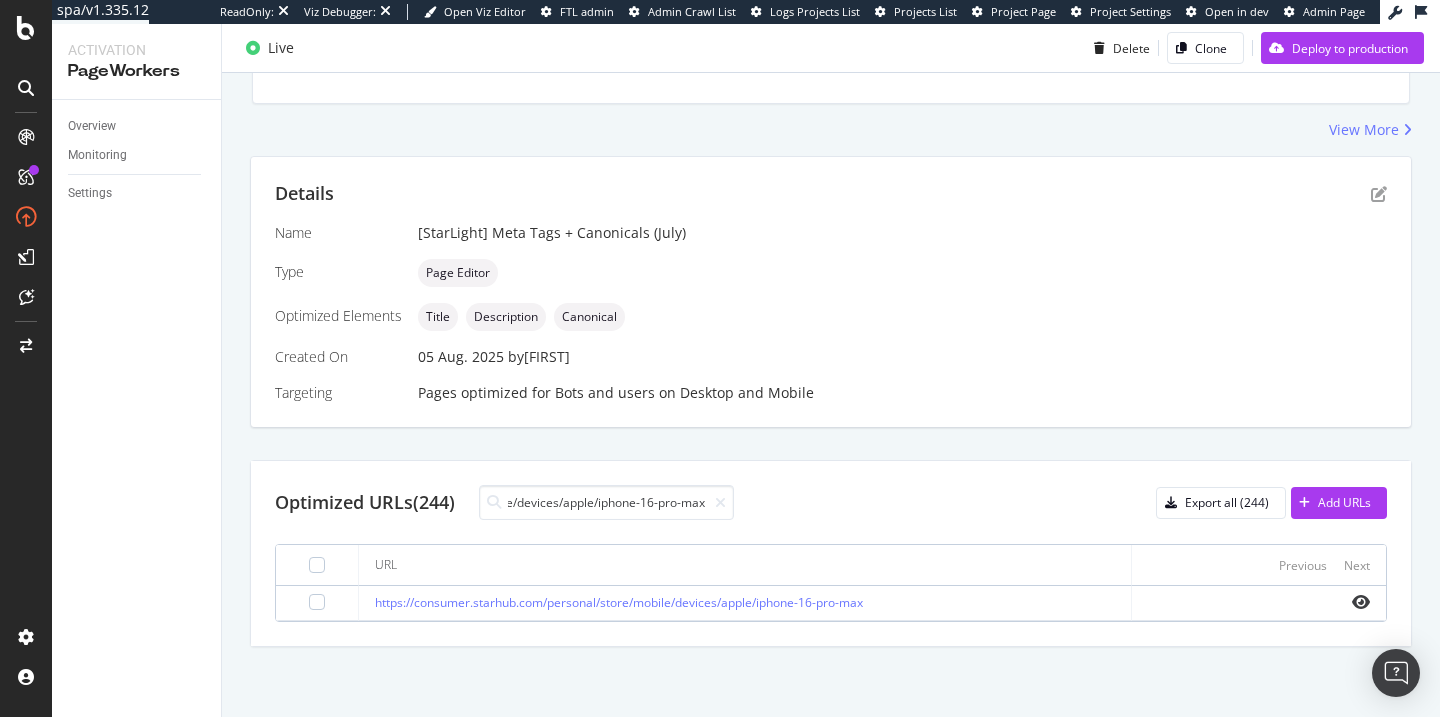 click at bounding box center [317, 602] 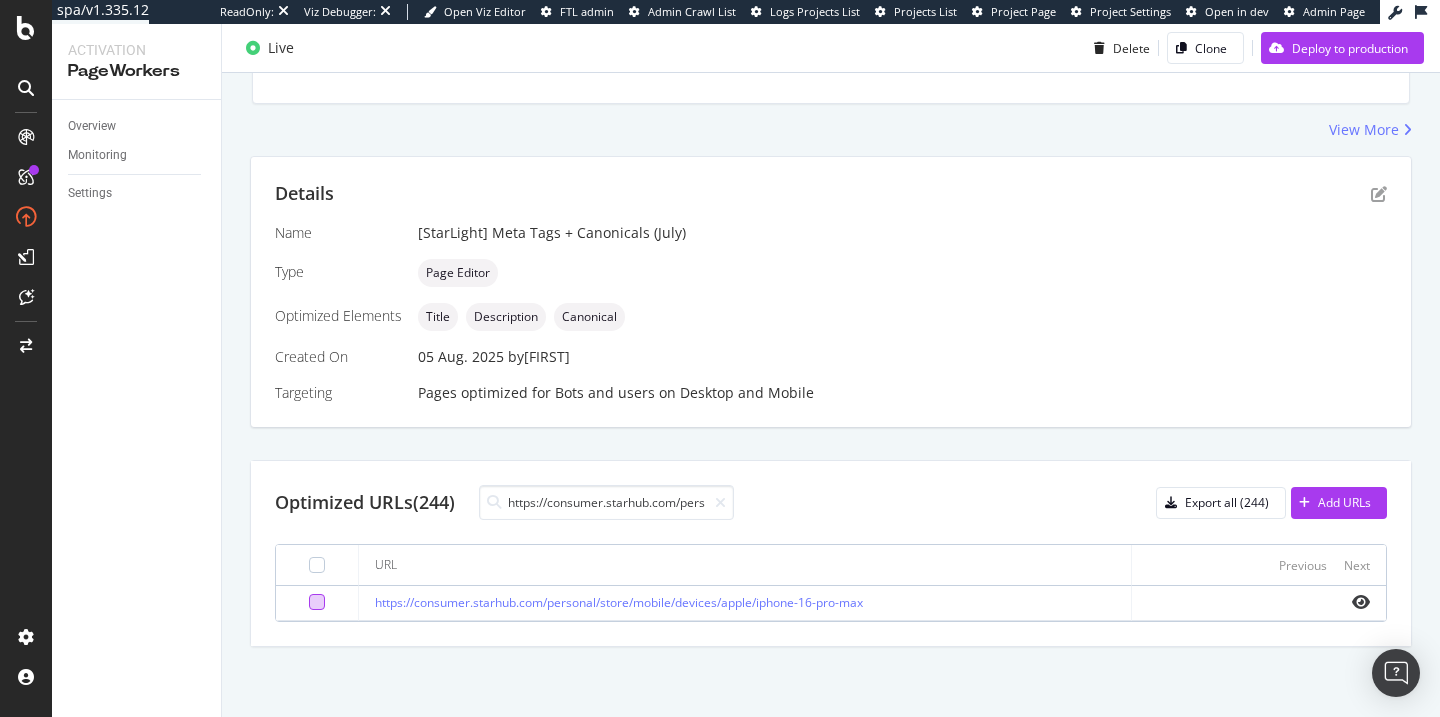 click at bounding box center [317, 602] 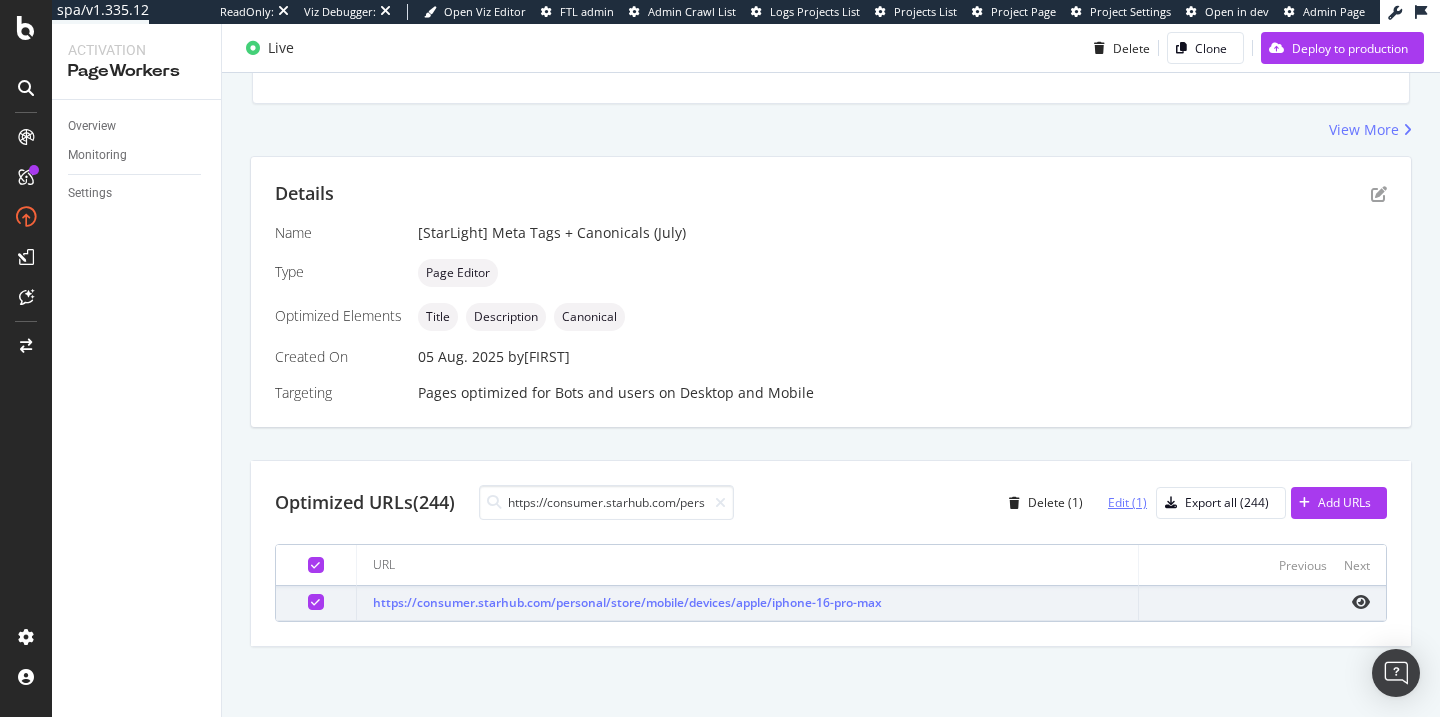 click on "Edit (1)" at bounding box center (1127, 502) 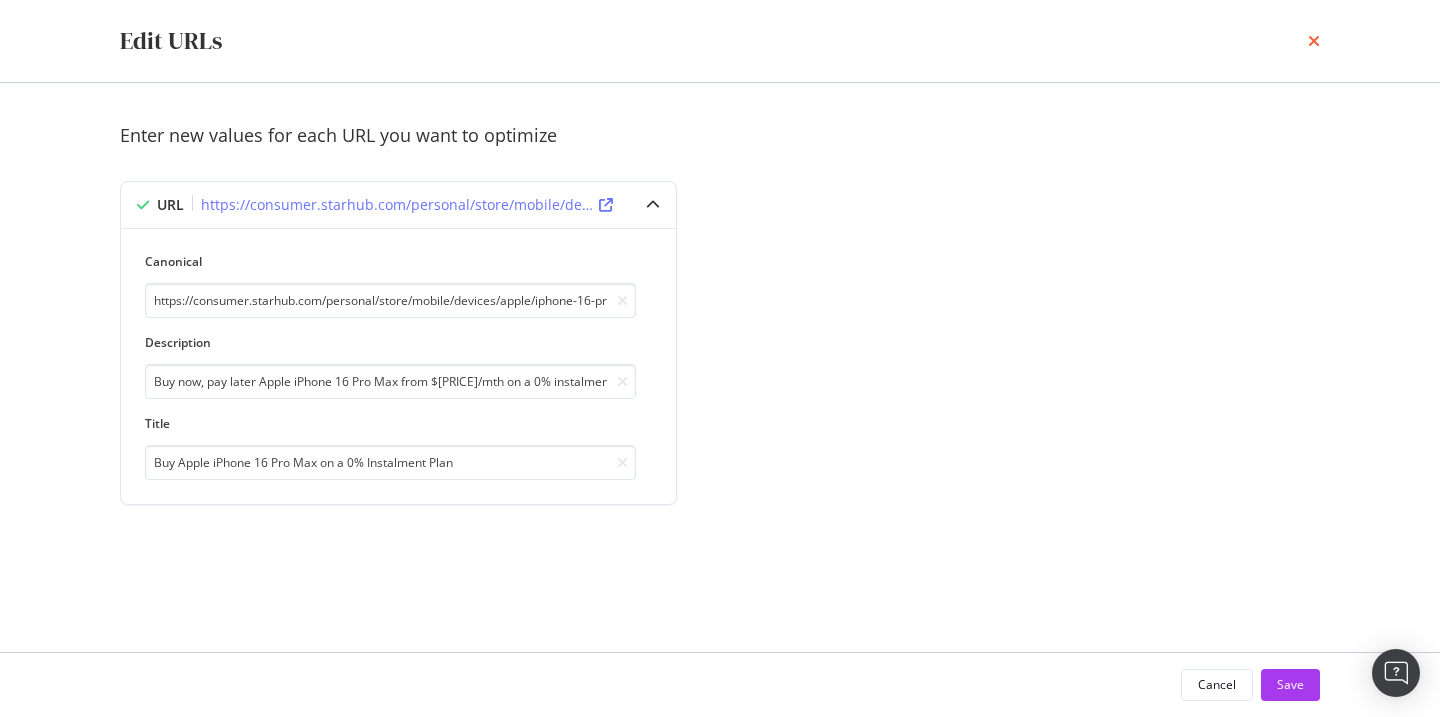 click at bounding box center [1314, 41] 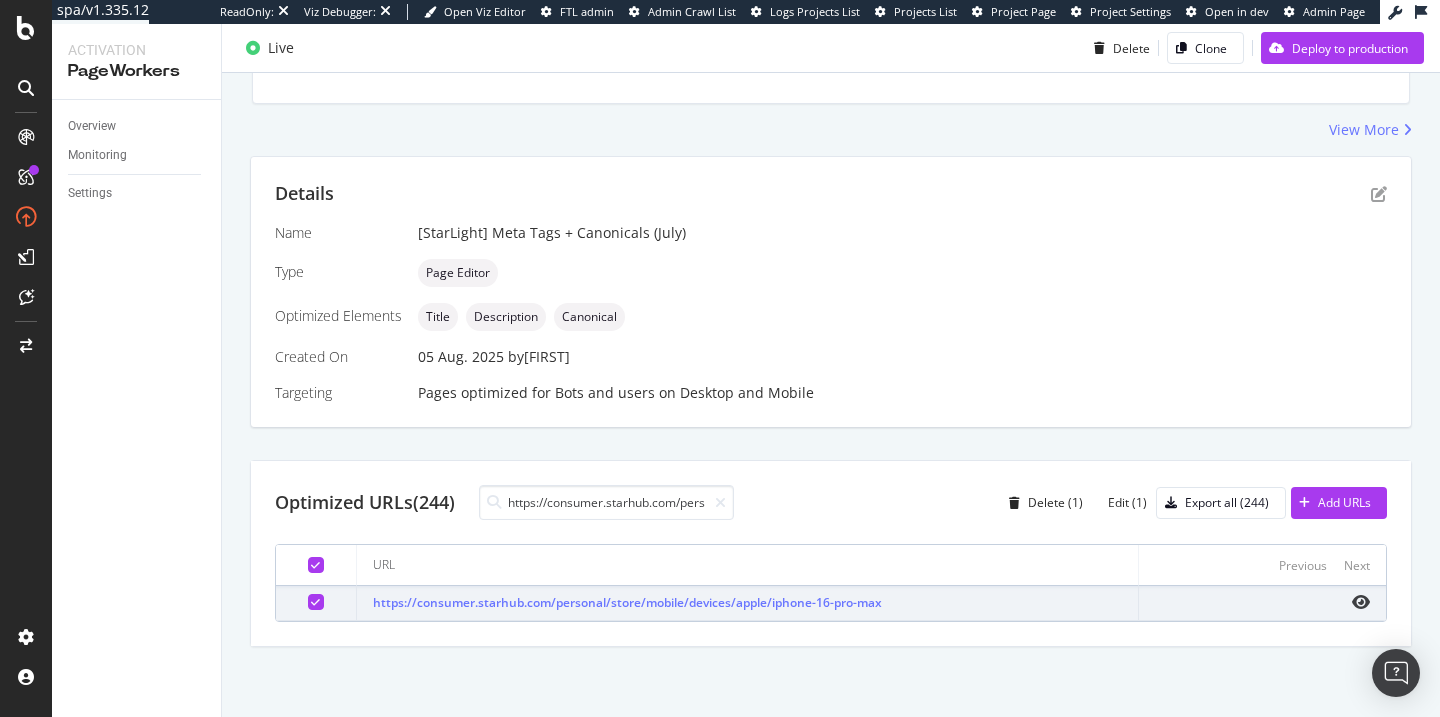 click at bounding box center [316, 602] 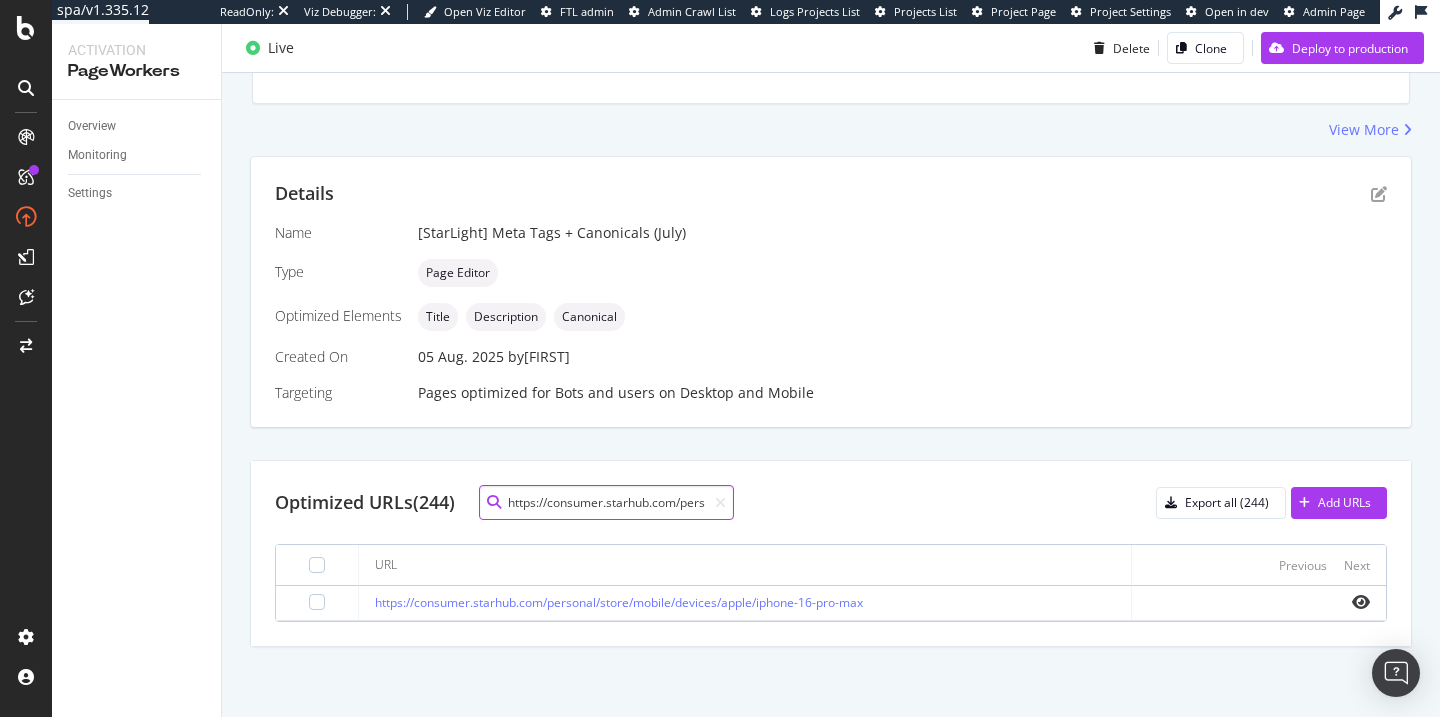 click on "https://consumer.starhub.com/personal/store/mobile/devices/apple/iphone-16-pro-max" at bounding box center [606, 502] 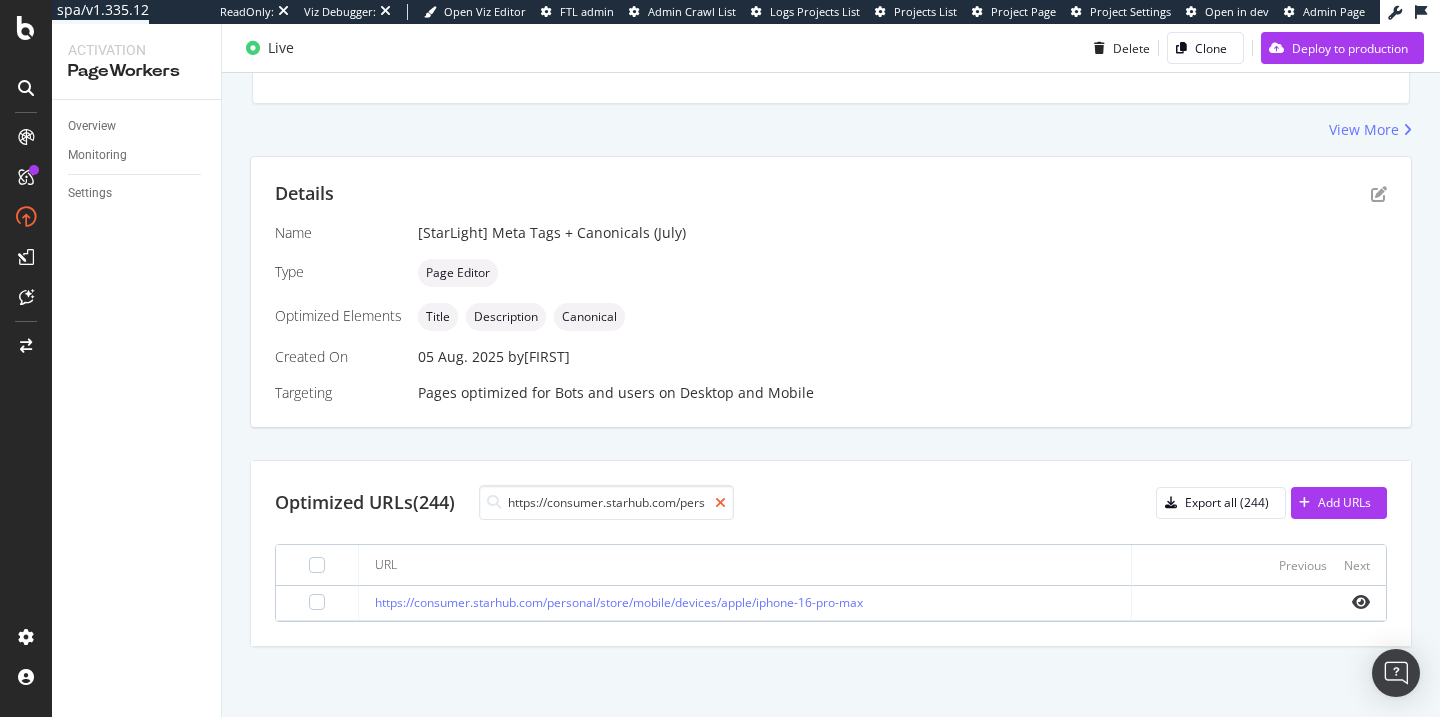 click at bounding box center [720, 503] 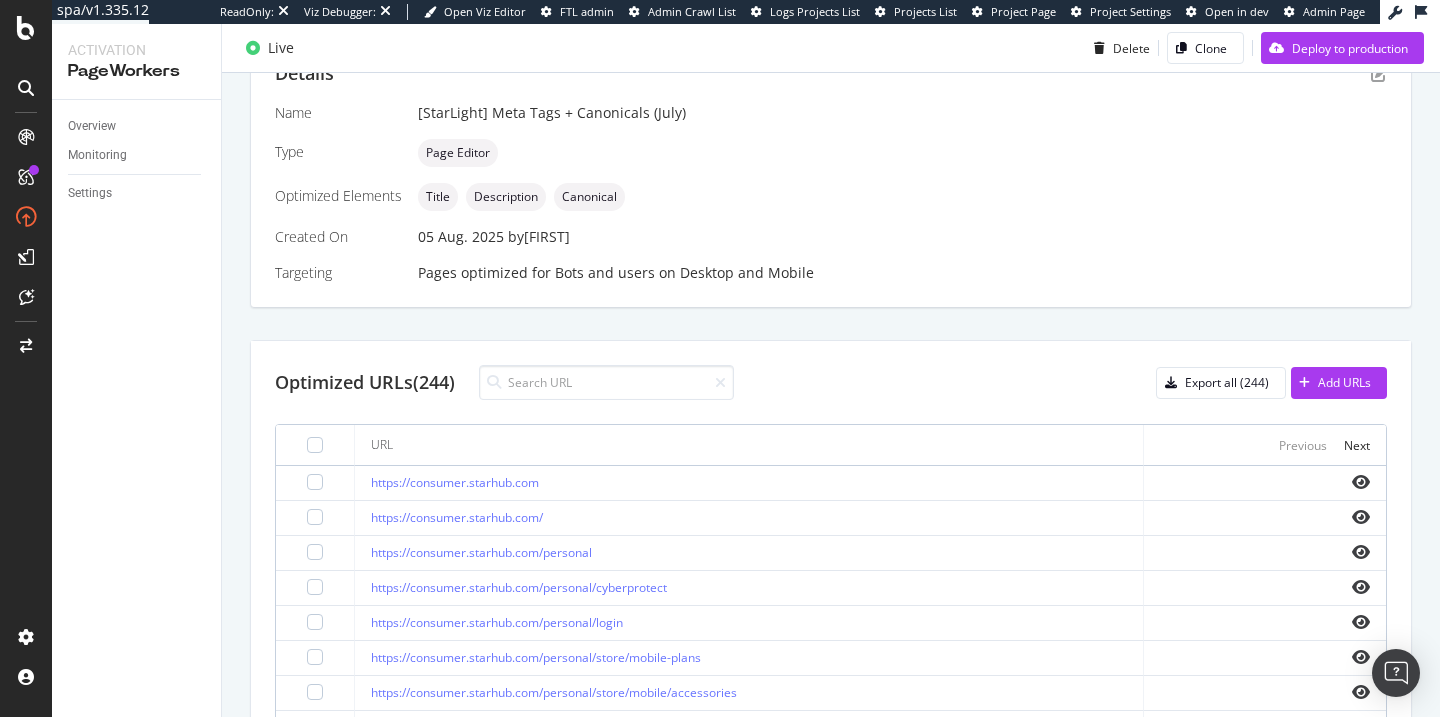 scroll, scrollTop: 563, scrollLeft: 0, axis: vertical 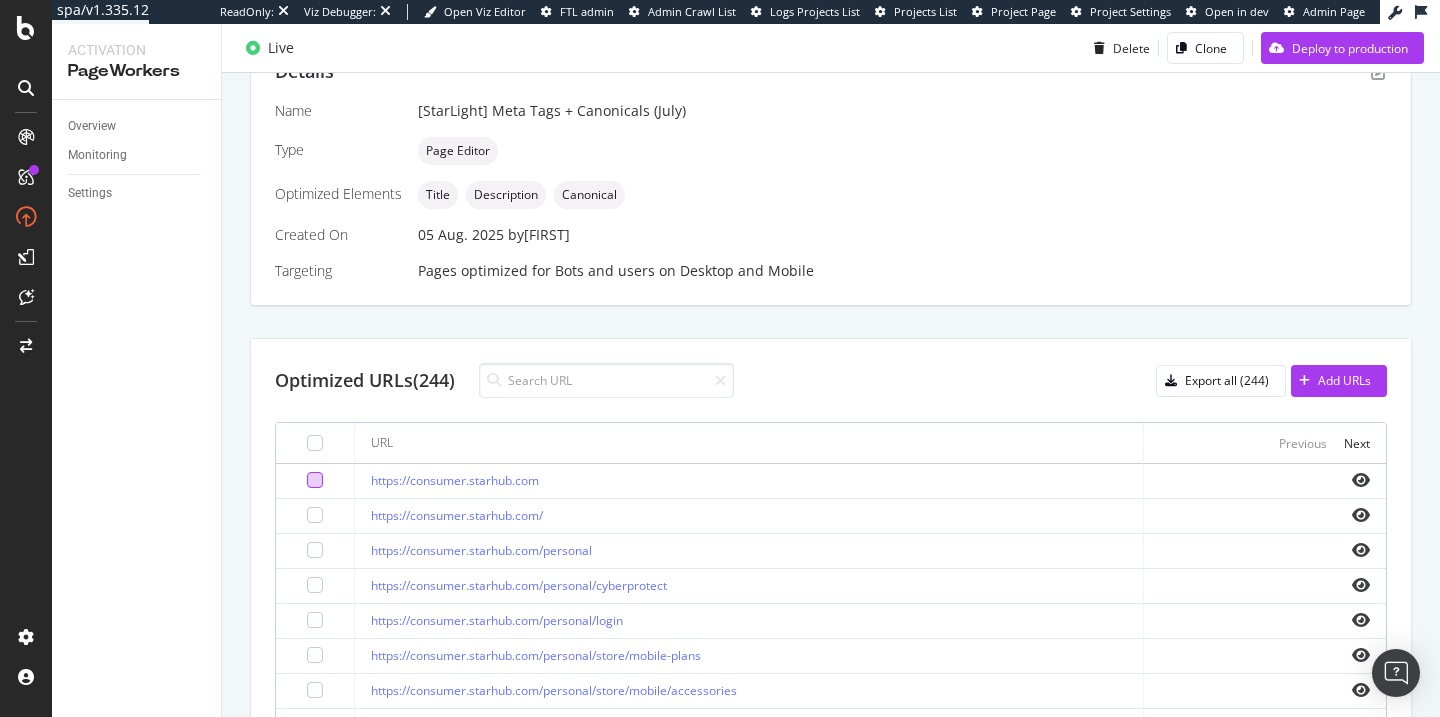 click at bounding box center (315, 480) 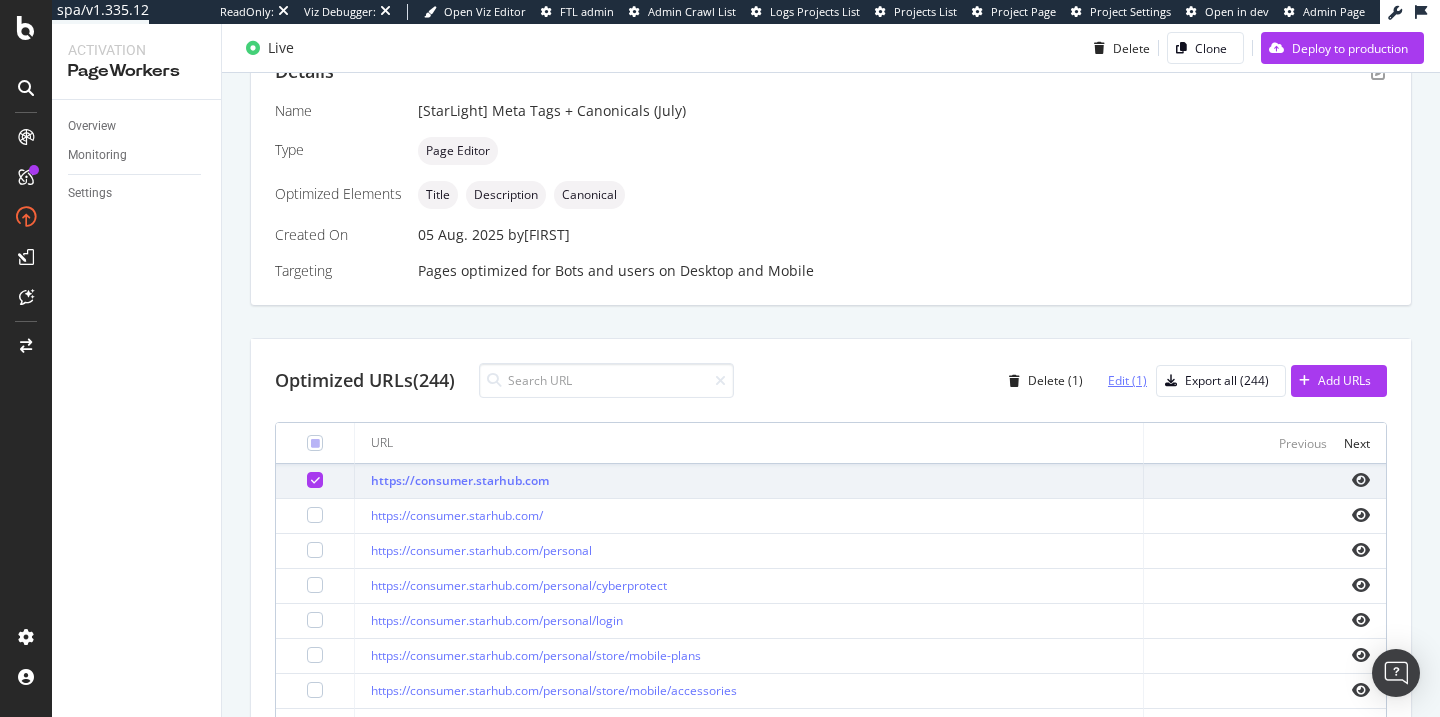click on "Edit (1)" at bounding box center (1127, 380) 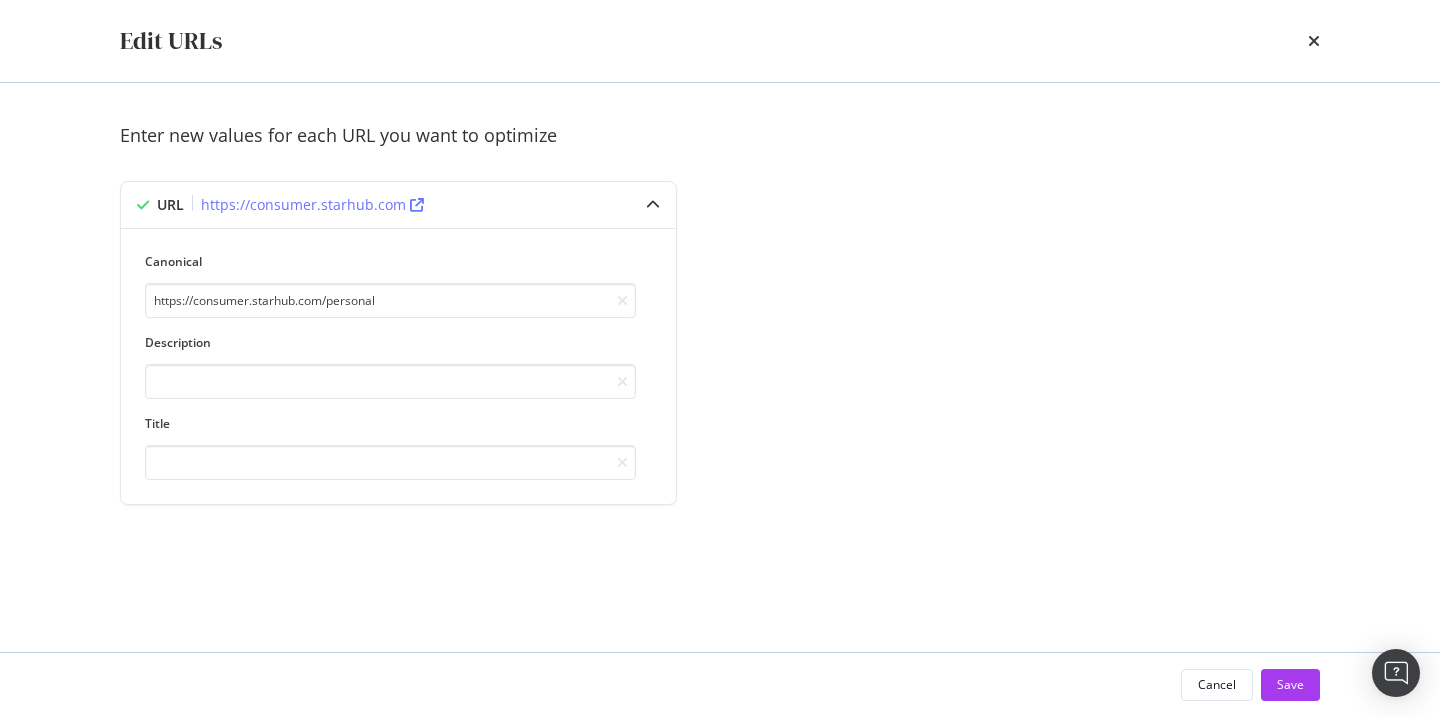 type 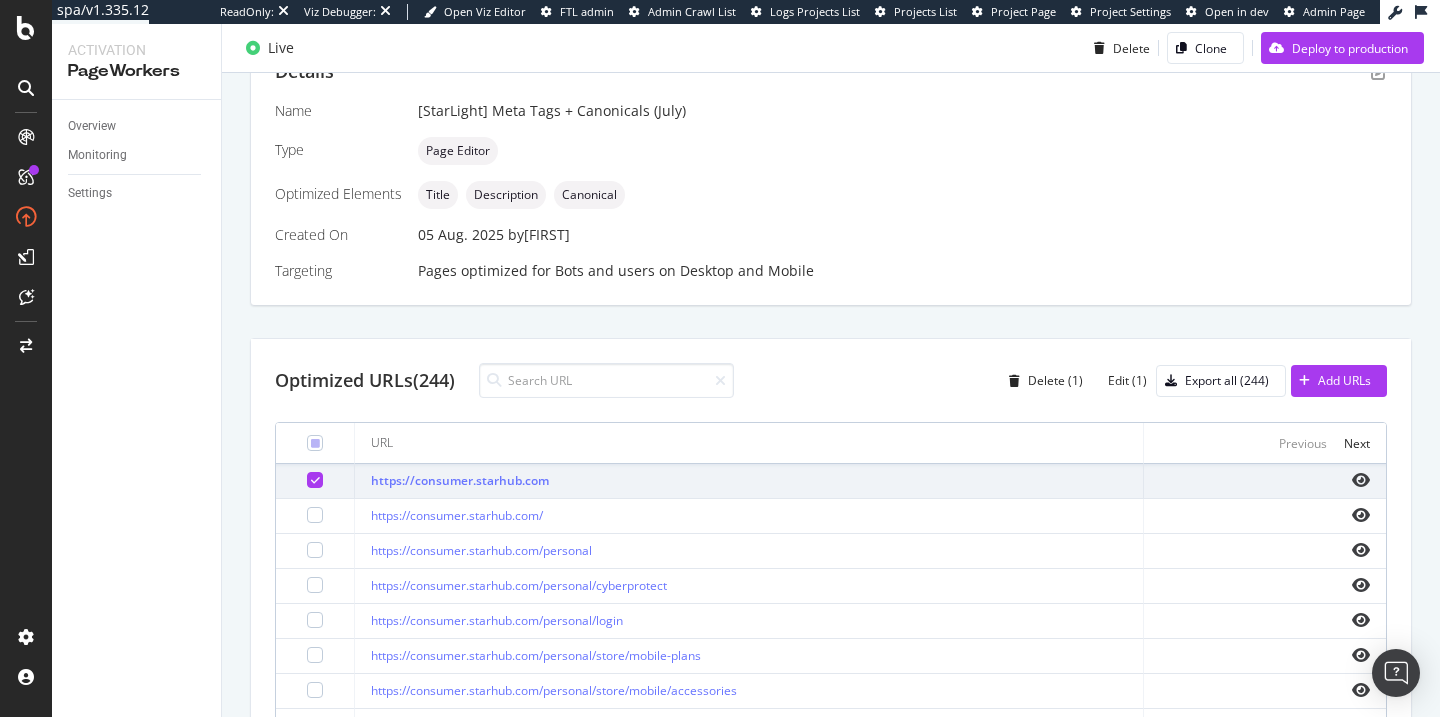 click at bounding box center [315, 480] 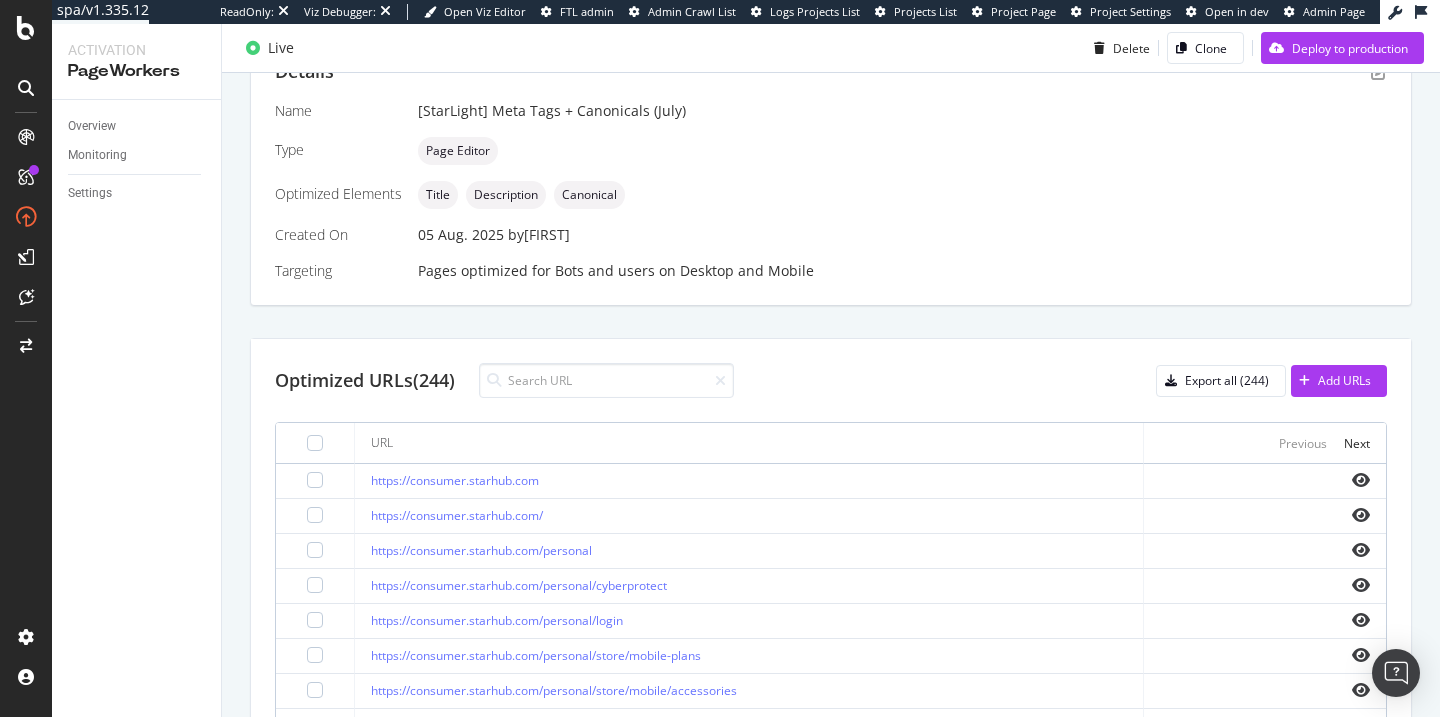 click at bounding box center (315, 586) 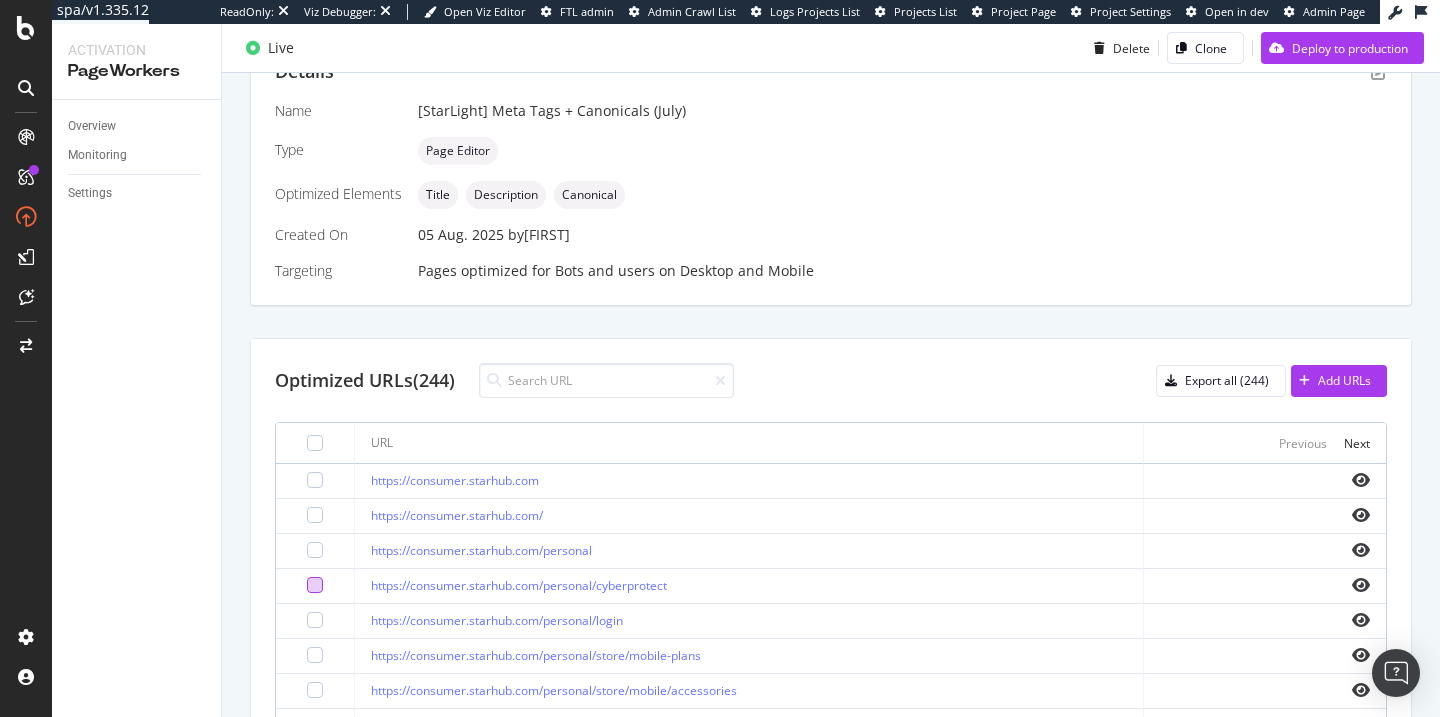 click at bounding box center (315, 585) 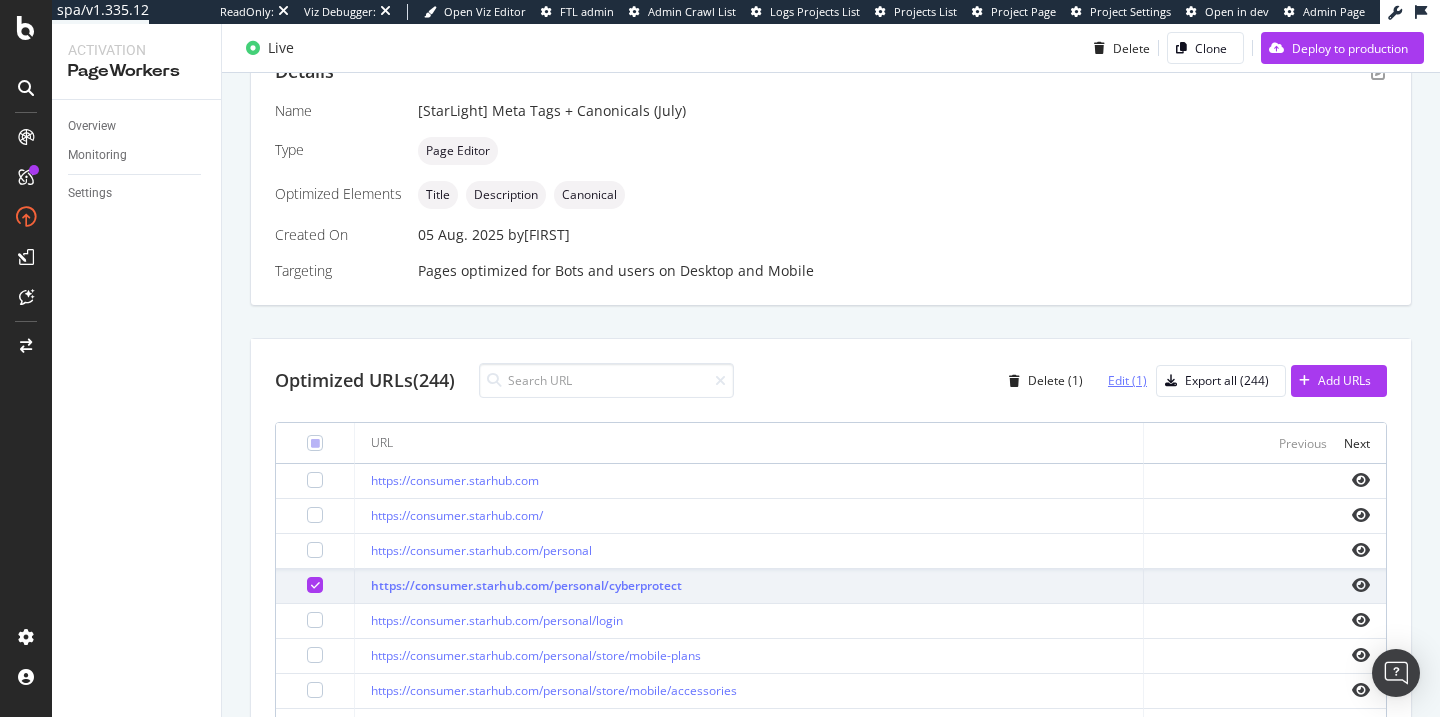 click on "Edit (1)" at bounding box center (1127, 380) 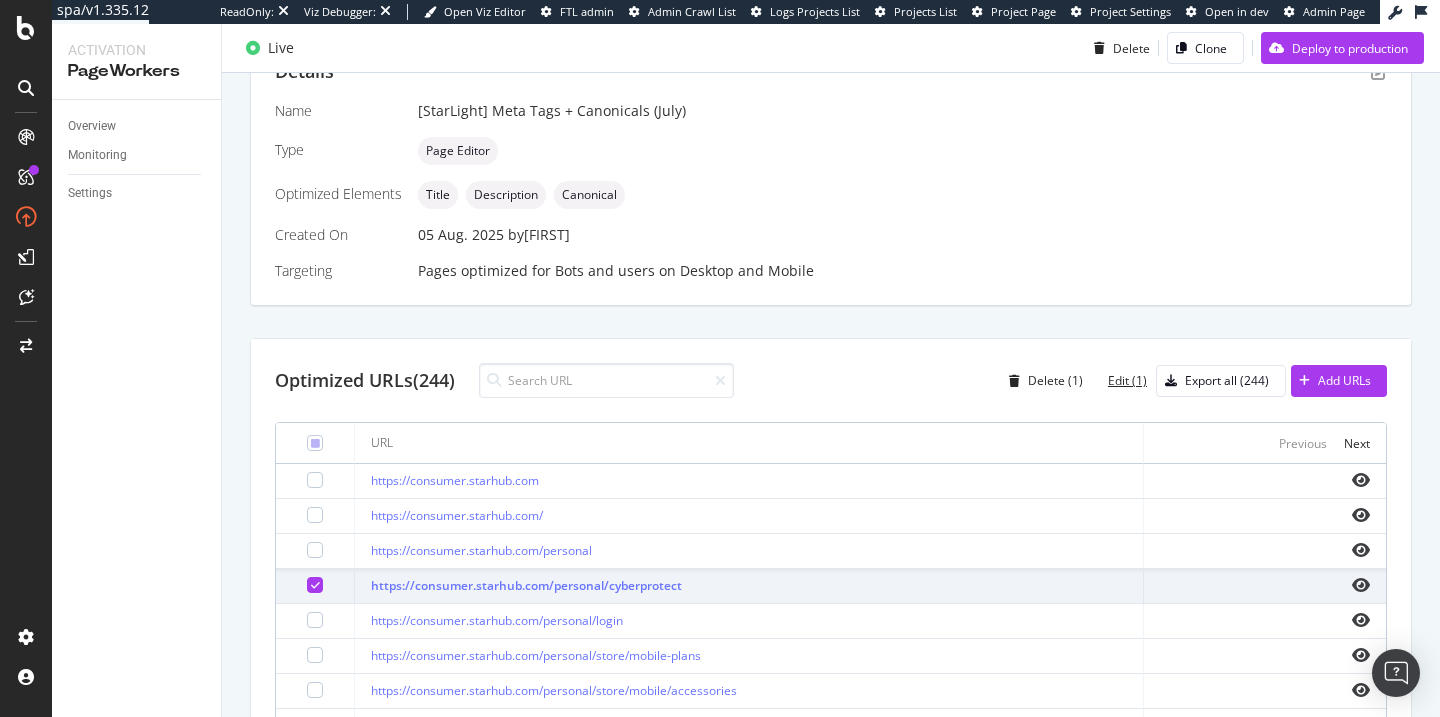 type 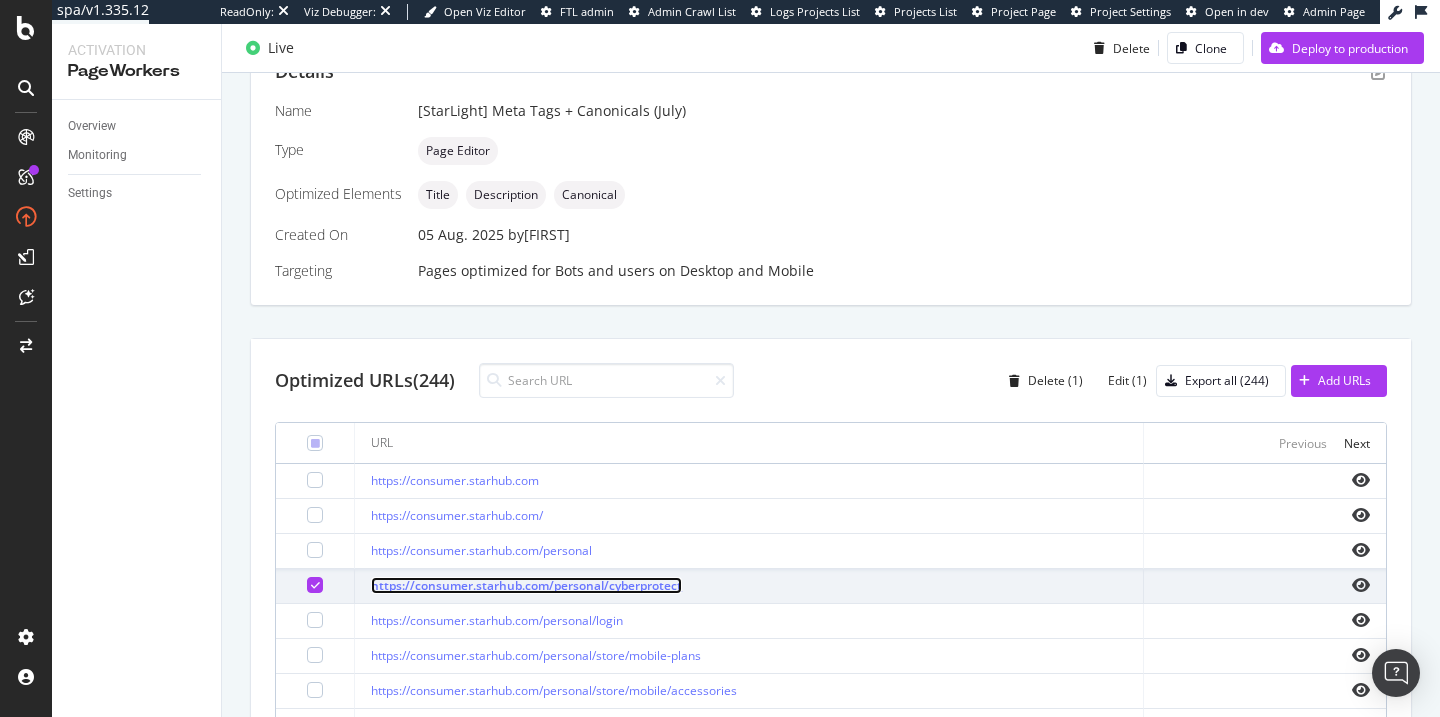 click on "https://consumer.starhub.com/personal/cyberprotect" at bounding box center (526, 585) 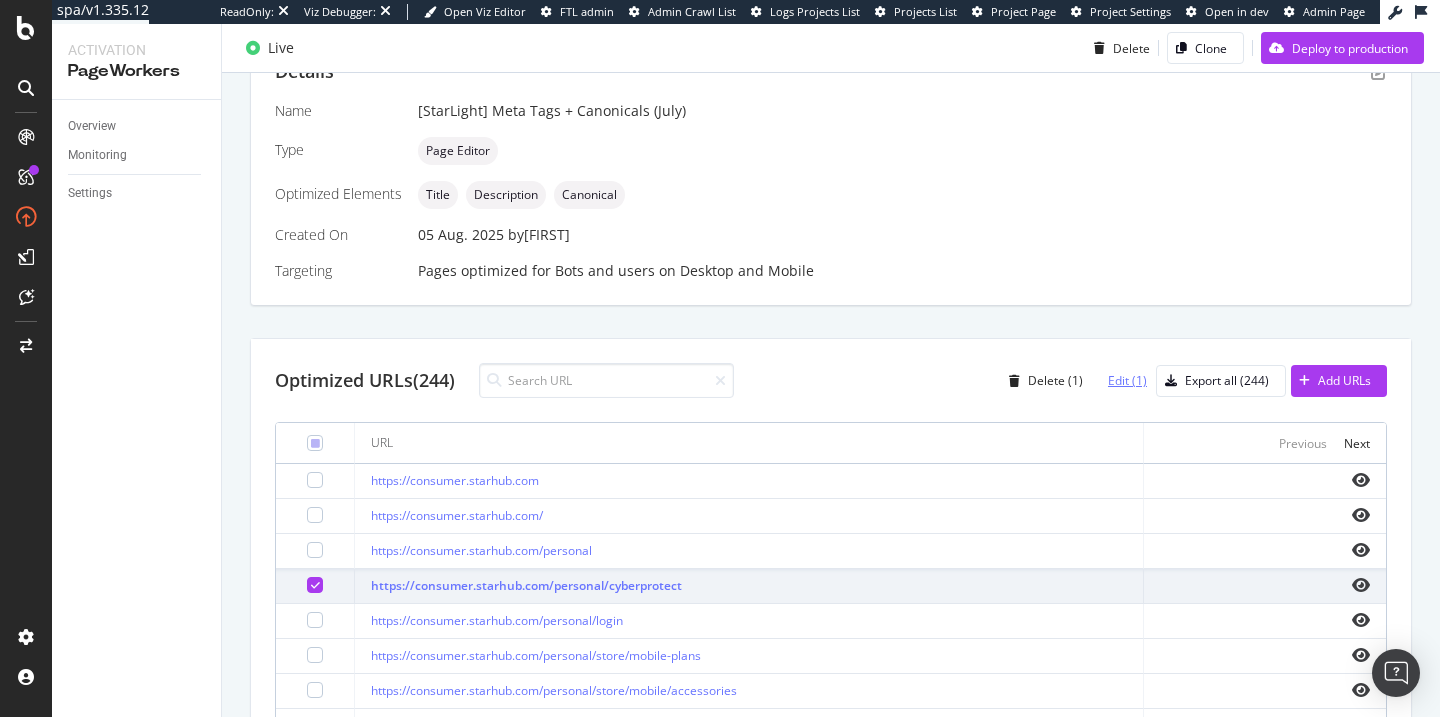 click on "Edit (1)" at bounding box center [1127, 380] 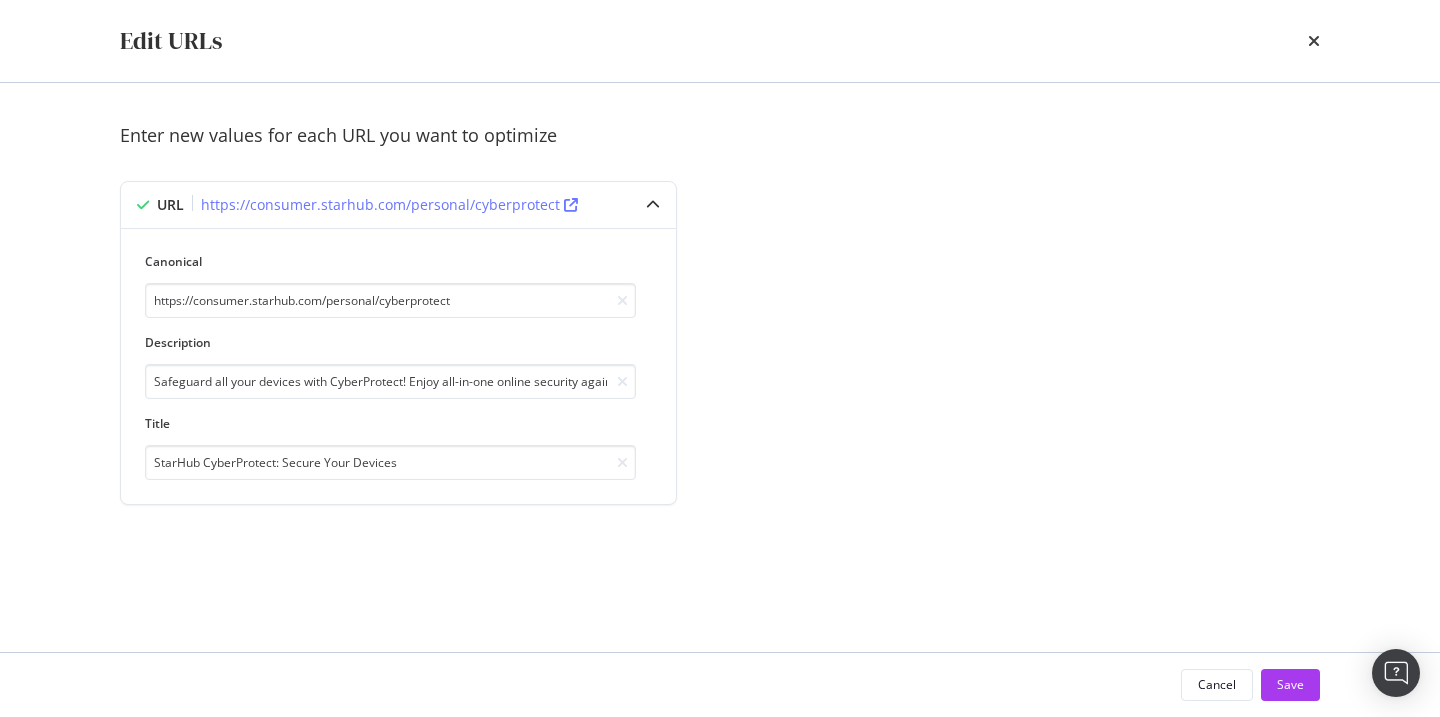 click on "Edit URLs" at bounding box center [720, 41] 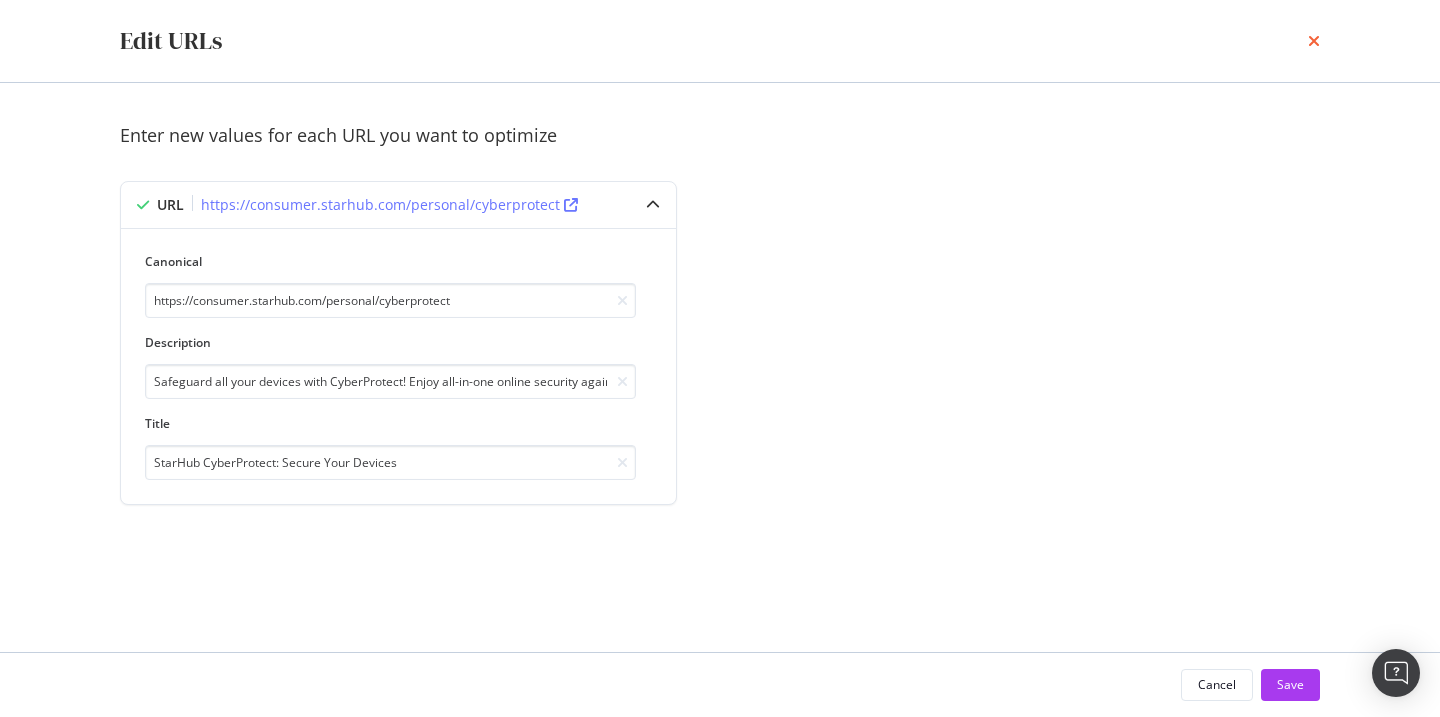 click at bounding box center (1314, 41) 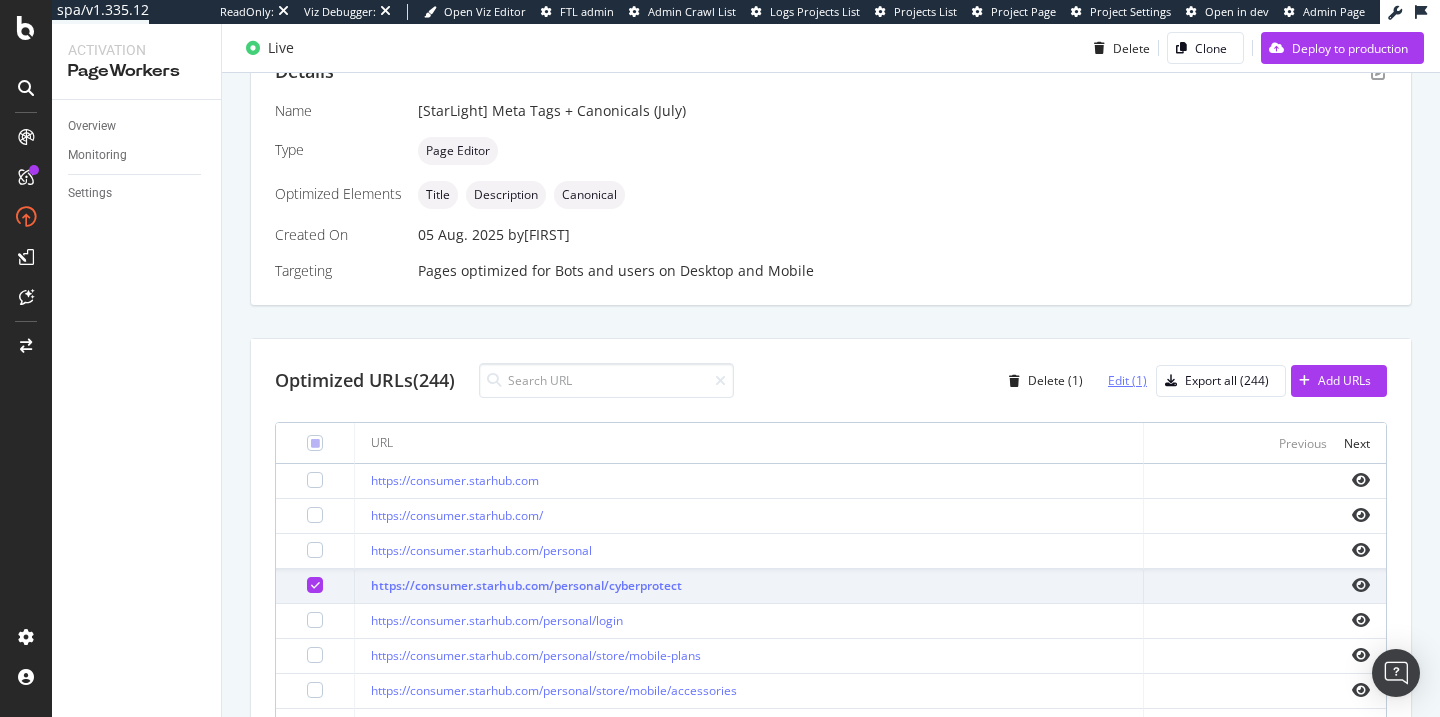 click on "Edit (1)" at bounding box center [1127, 380] 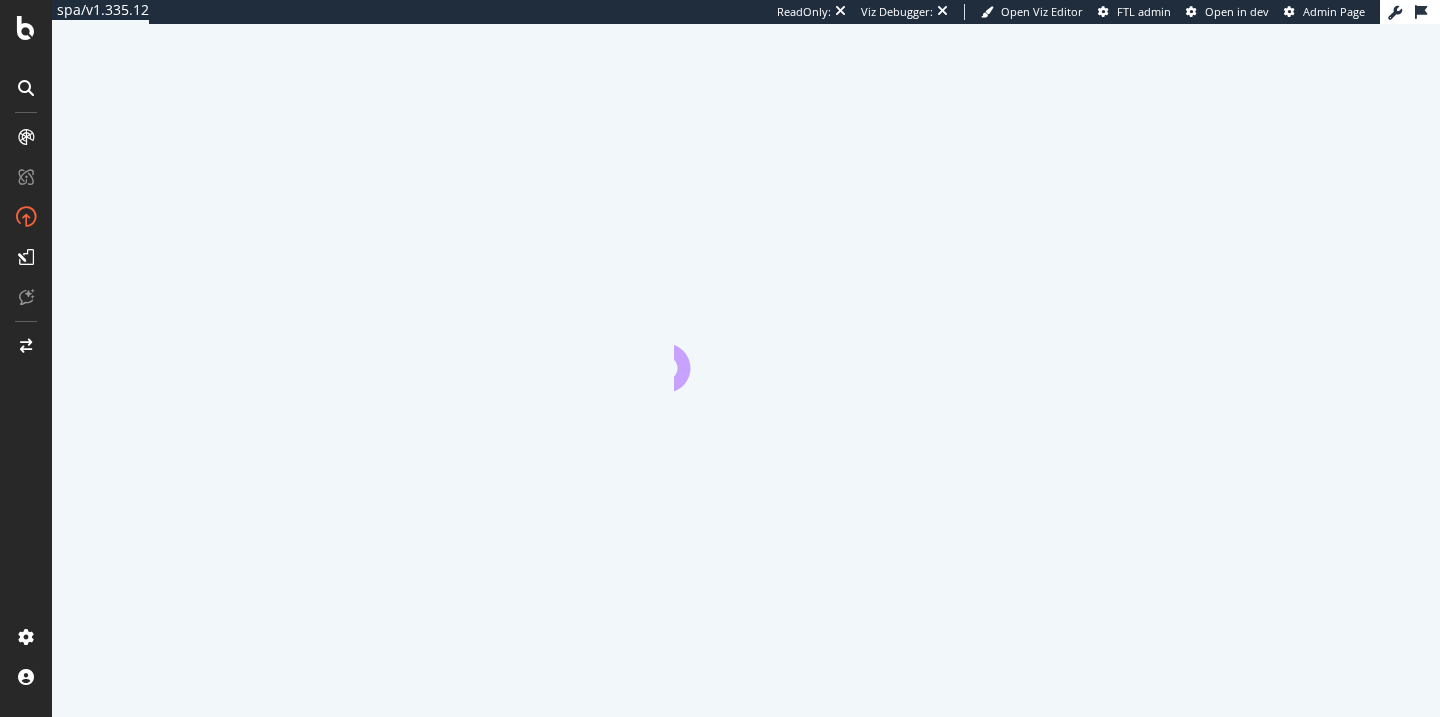 scroll, scrollTop: 0, scrollLeft: 0, axis: both 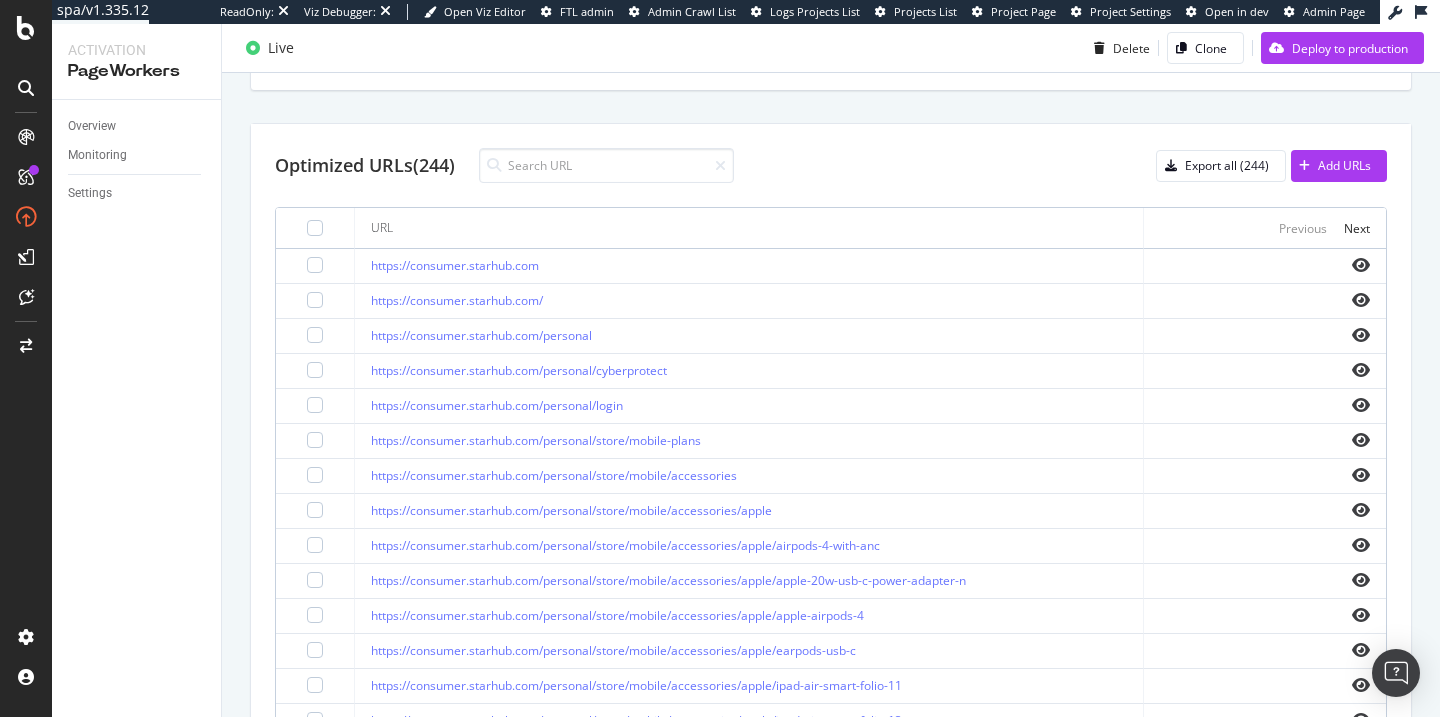 click at bounding box center [315, 370] 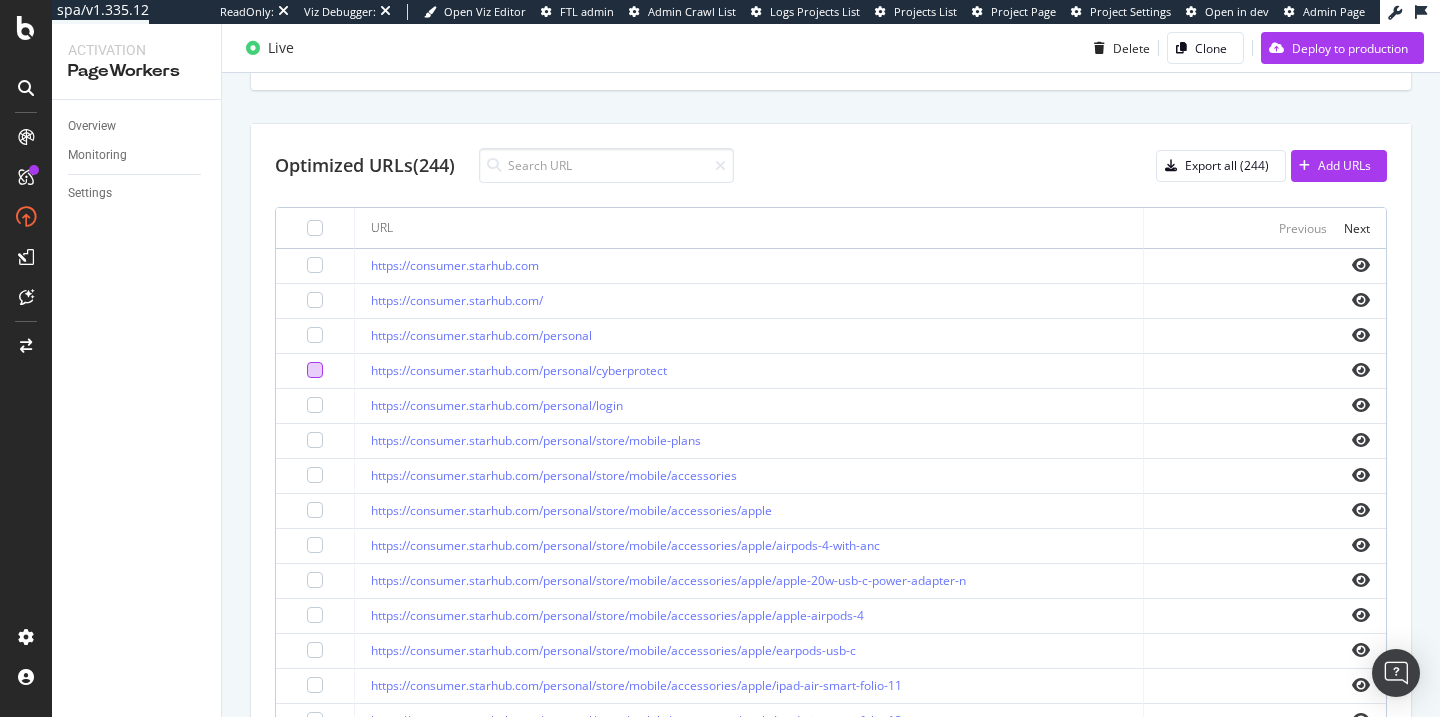 click at bounding box center (315, 370) 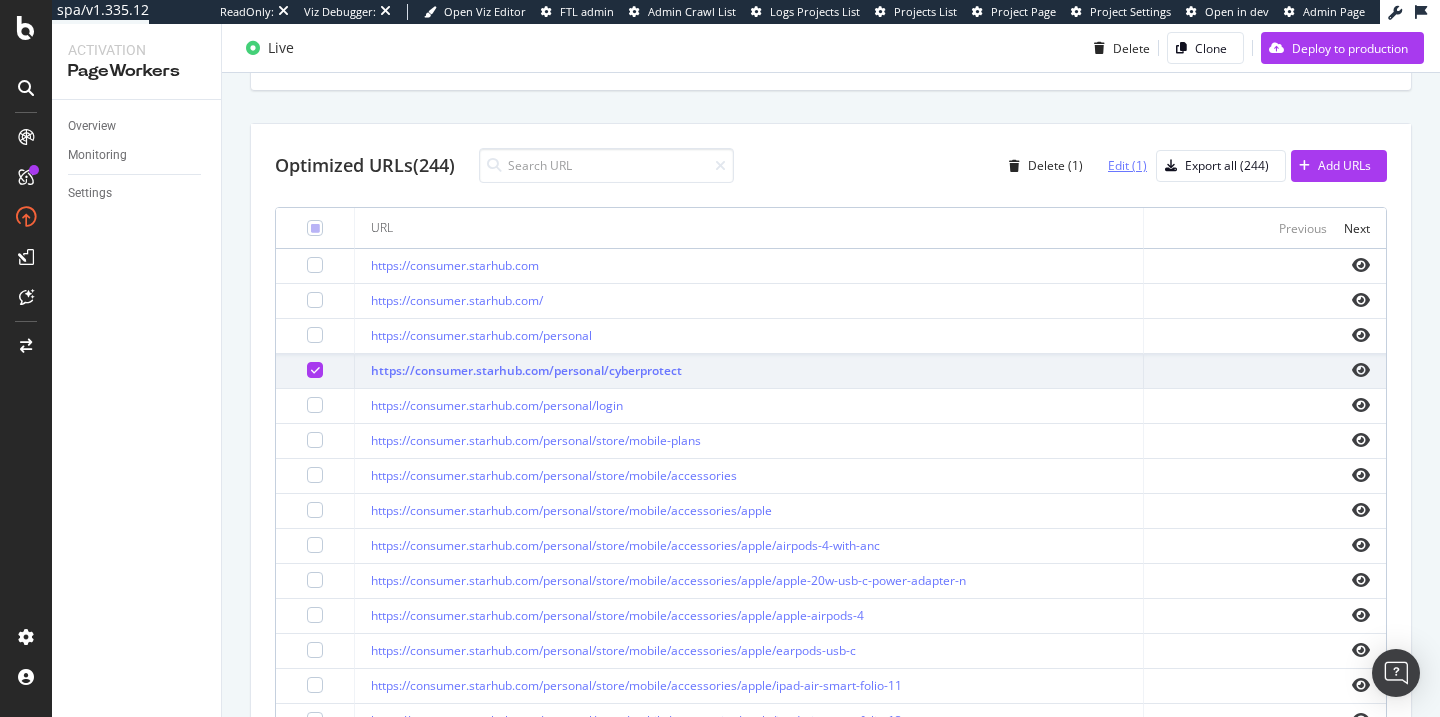 click on "Edit (1)" at bounding box center [1127, 165] 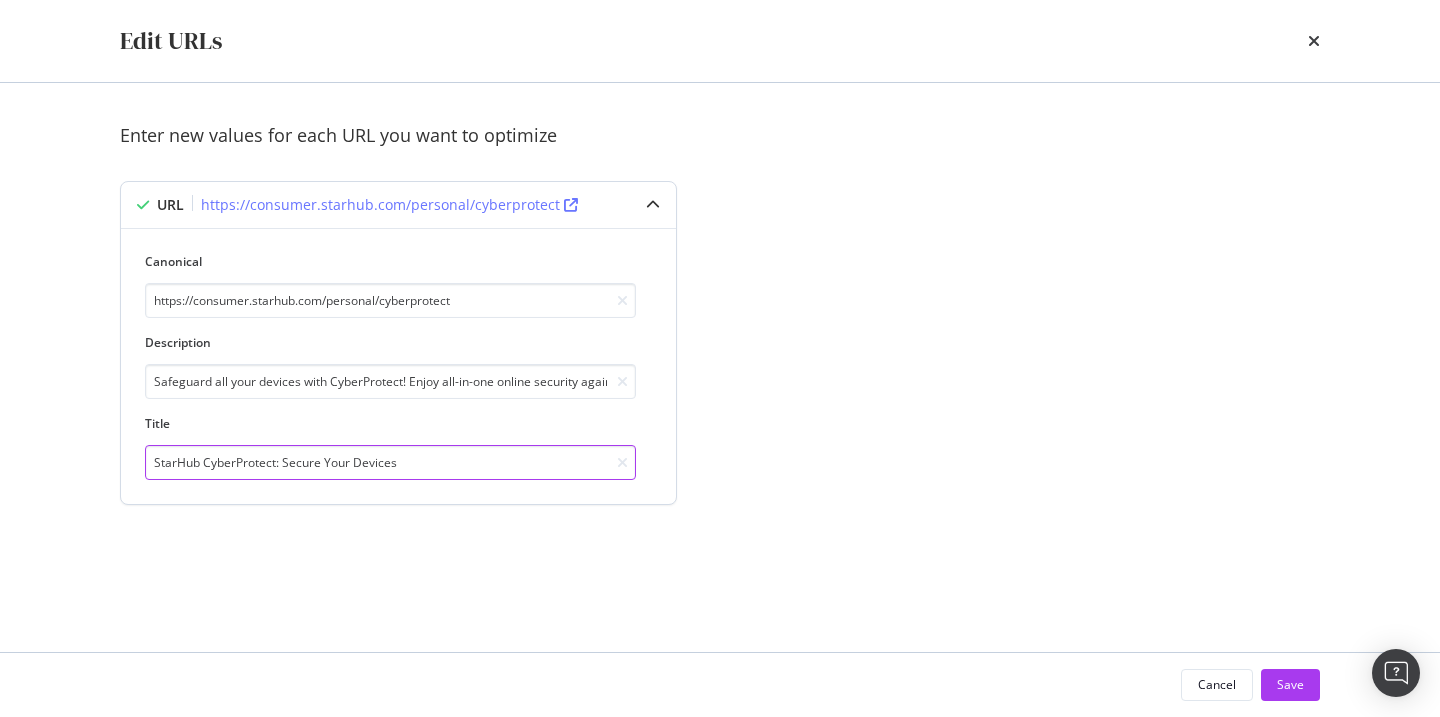 click on "StarHub CyberProtect: Secure Your Devices" at bounding box center [390, 462] 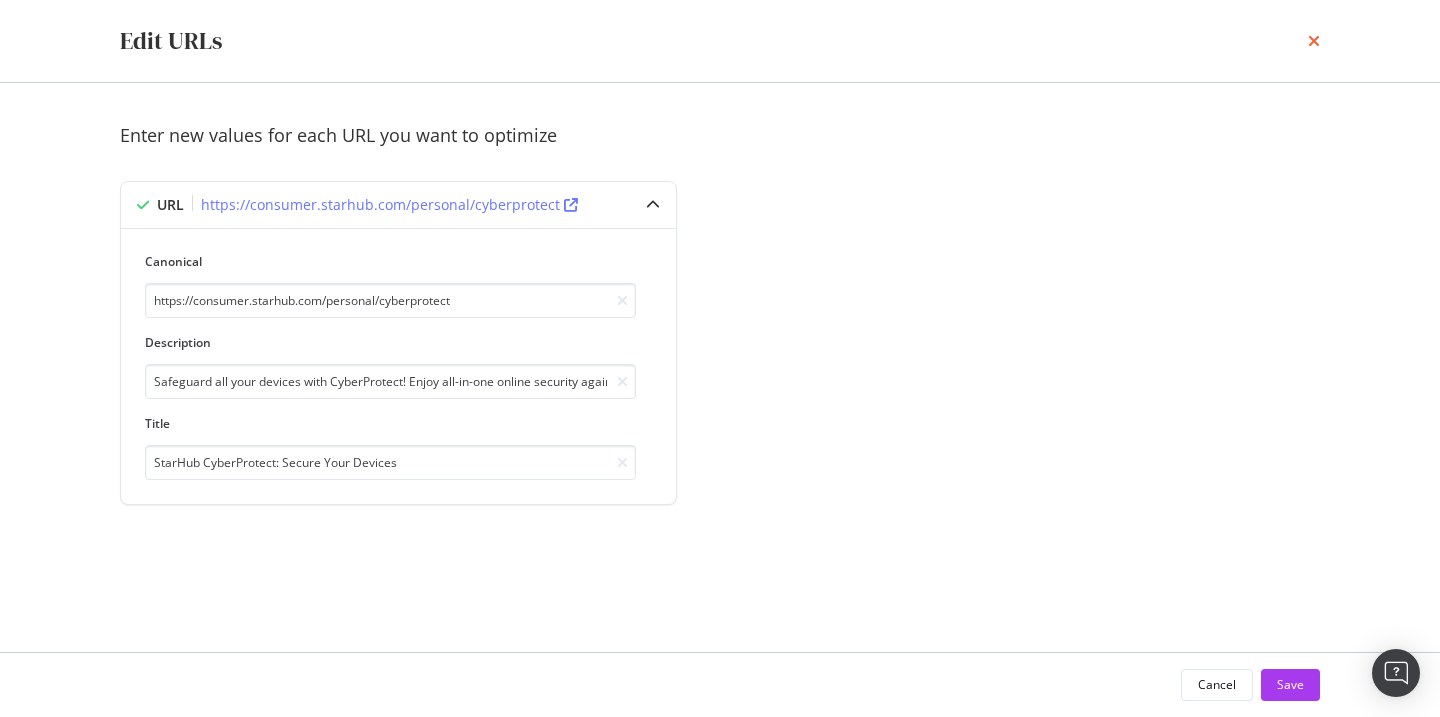 click at bounding box center [1314, 41] 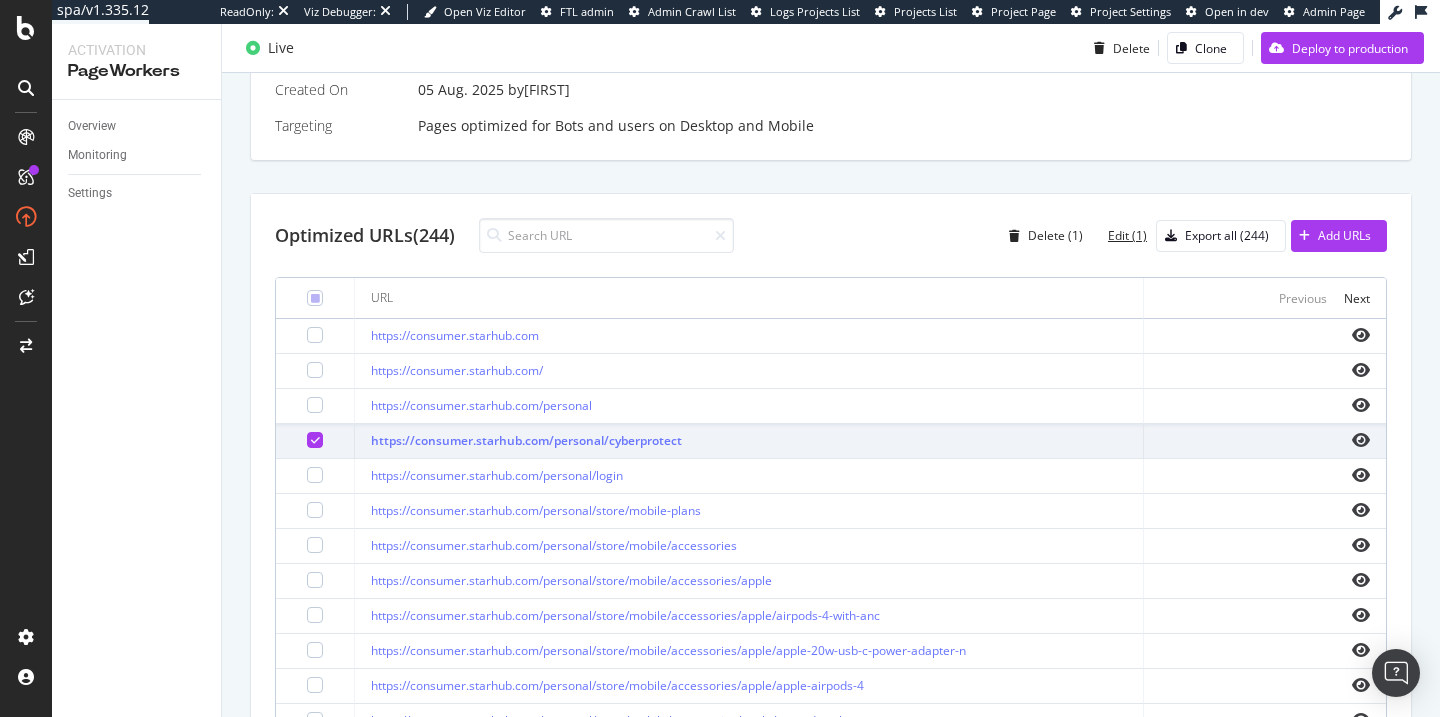 scroll, scrollTop: 707, scrollLeft: 0, axis: vertical 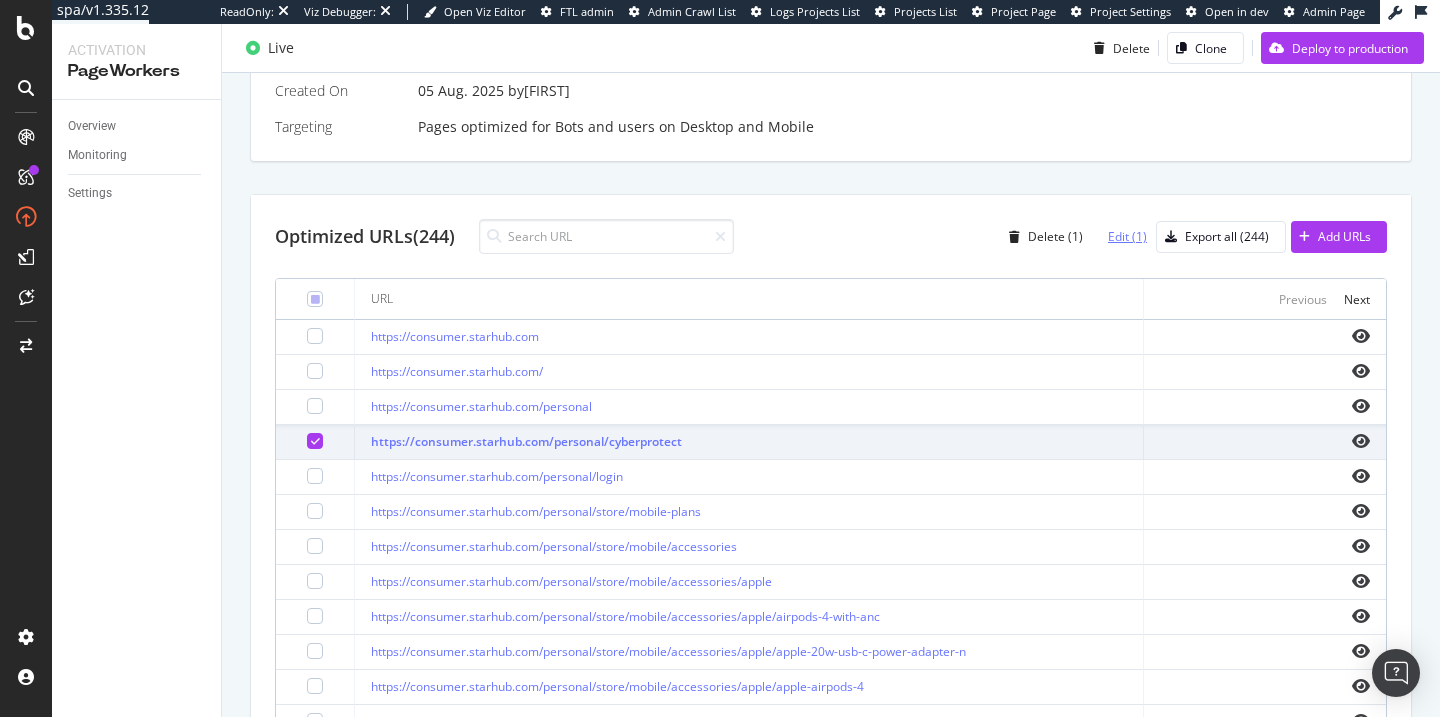 click on "Edit (1)" at bounding box center [1127, 236] 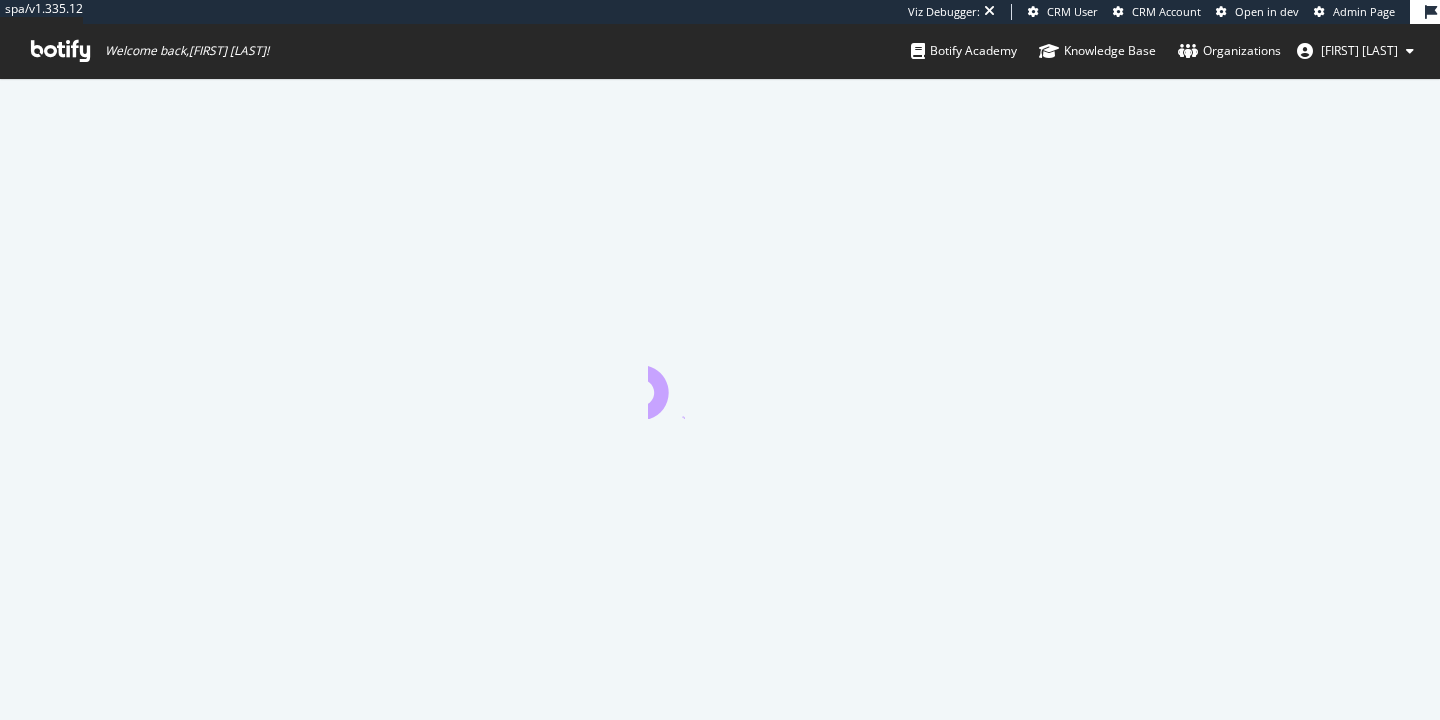 scroll, scrollTop: 0, scrollLeft: 0, axis: both 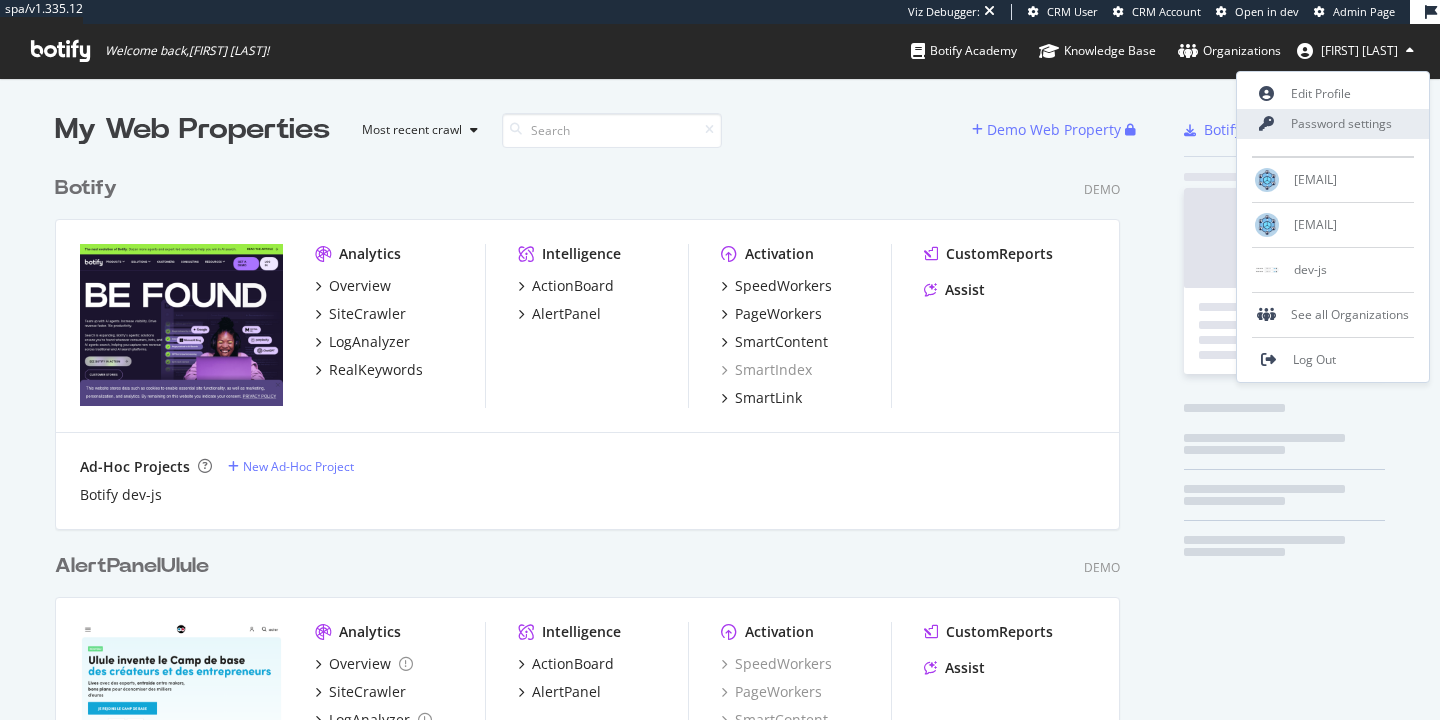 click on "Password settings" at bounding box center [1333, 124] 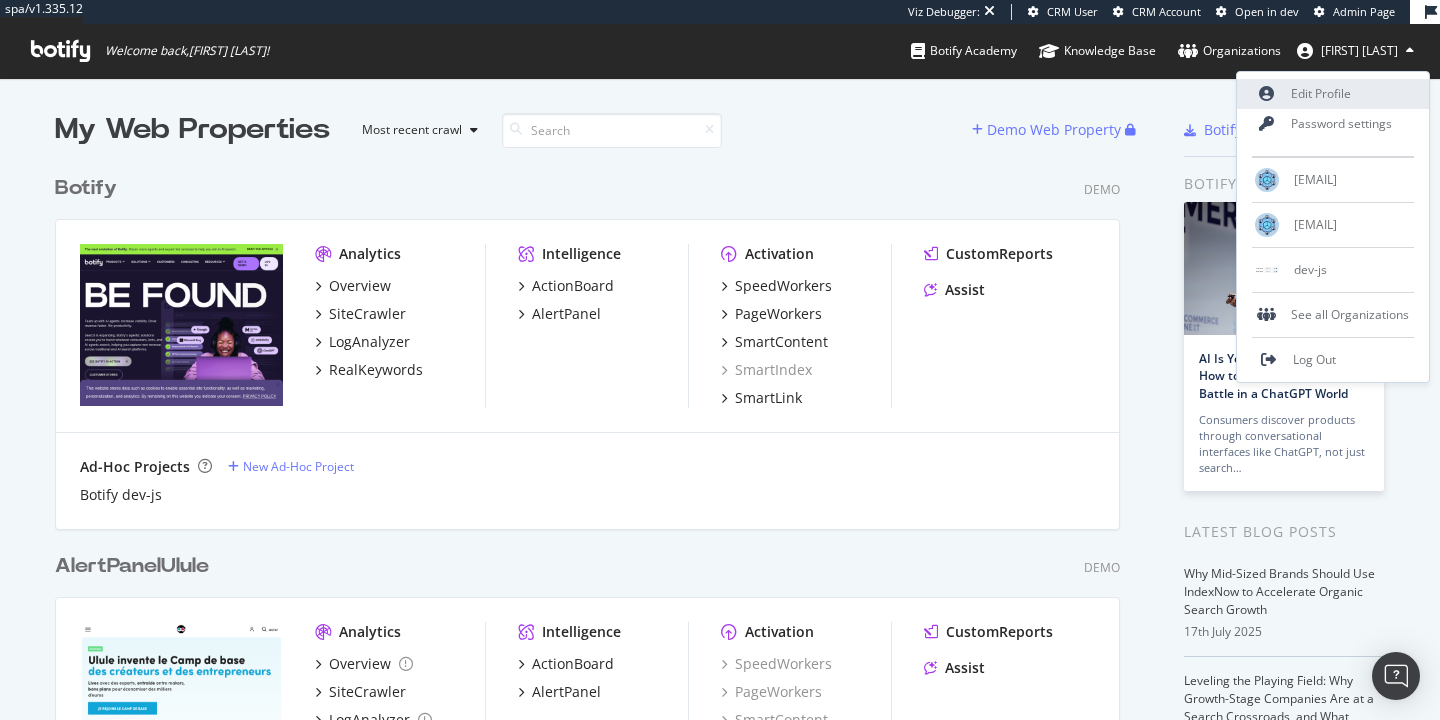 click on "Edit Profile" at bounding box center [1333, 94] 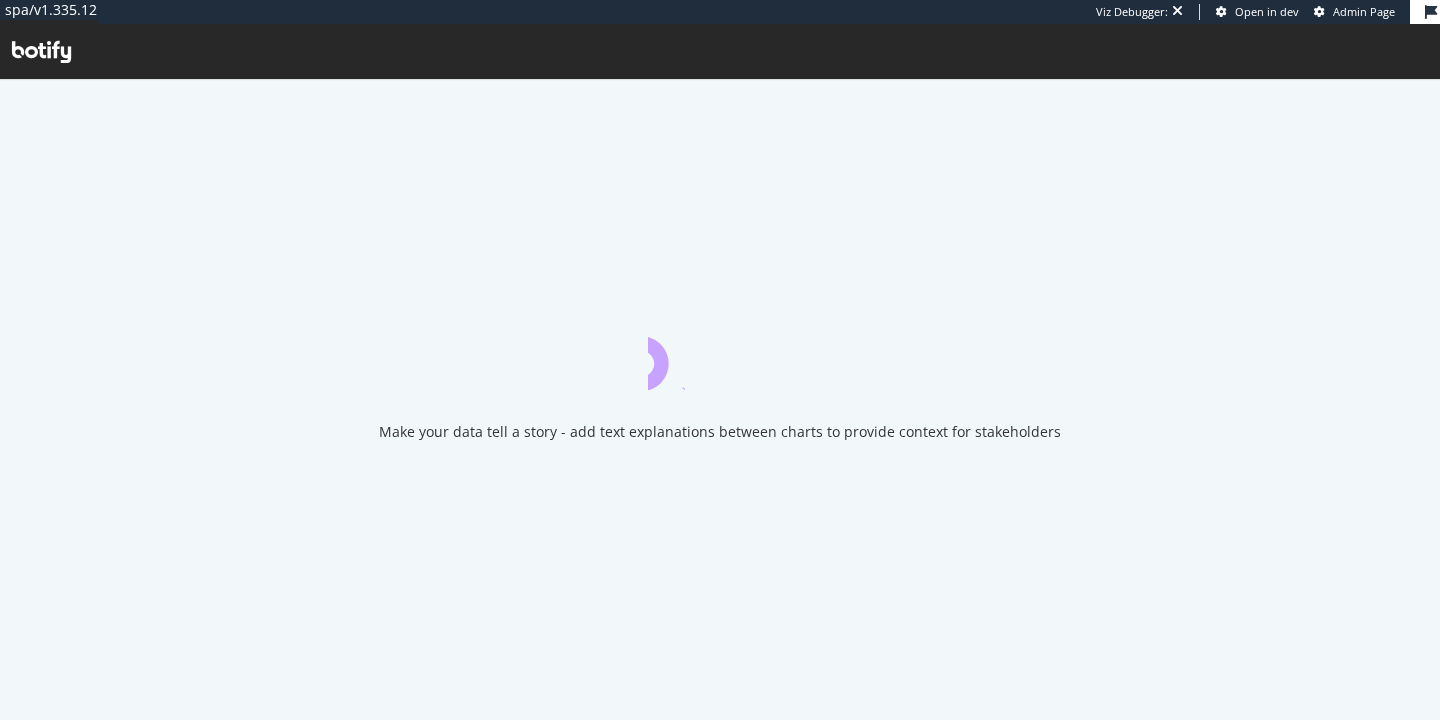 scroll, scrollTop: 0, scrollLeft: 0, axis: both 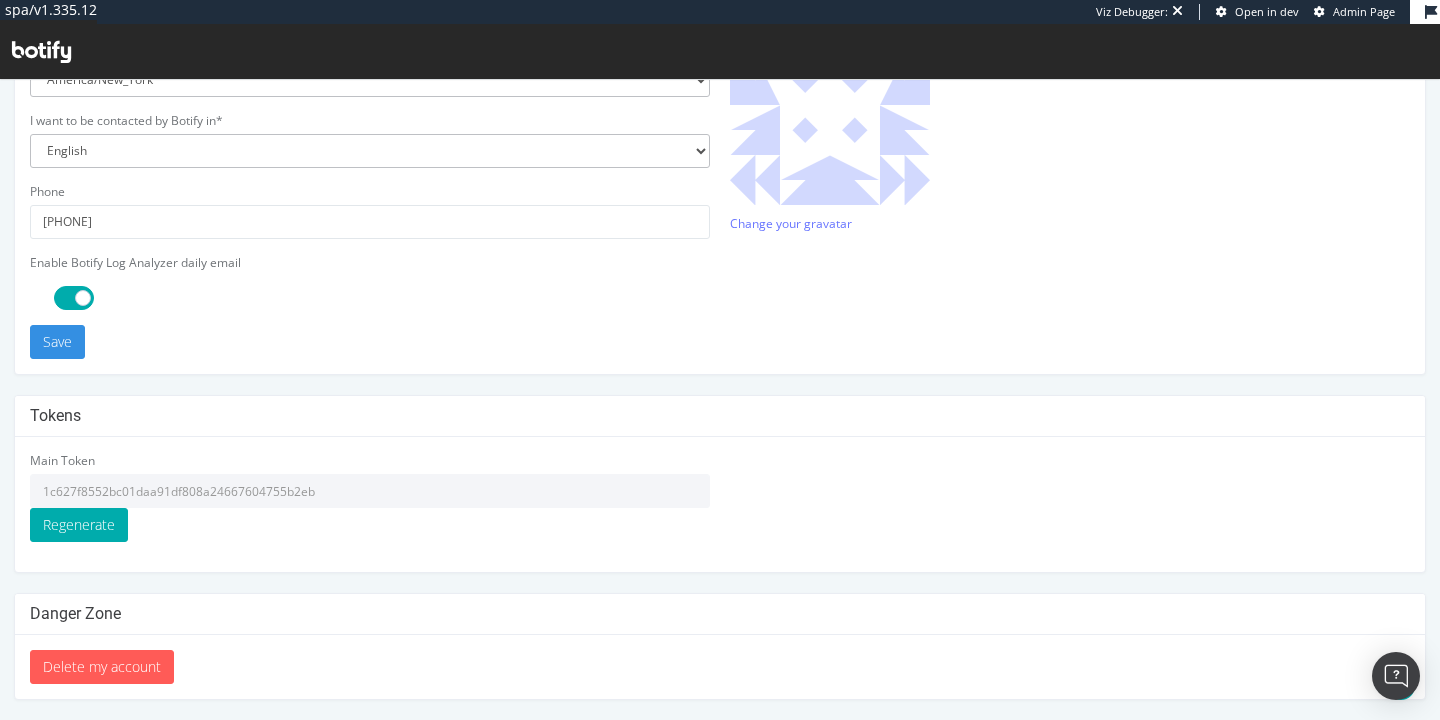 click on "1c627f8552bc01daa91df808a24667604755b2eb" at bounding box center [370, 491] 